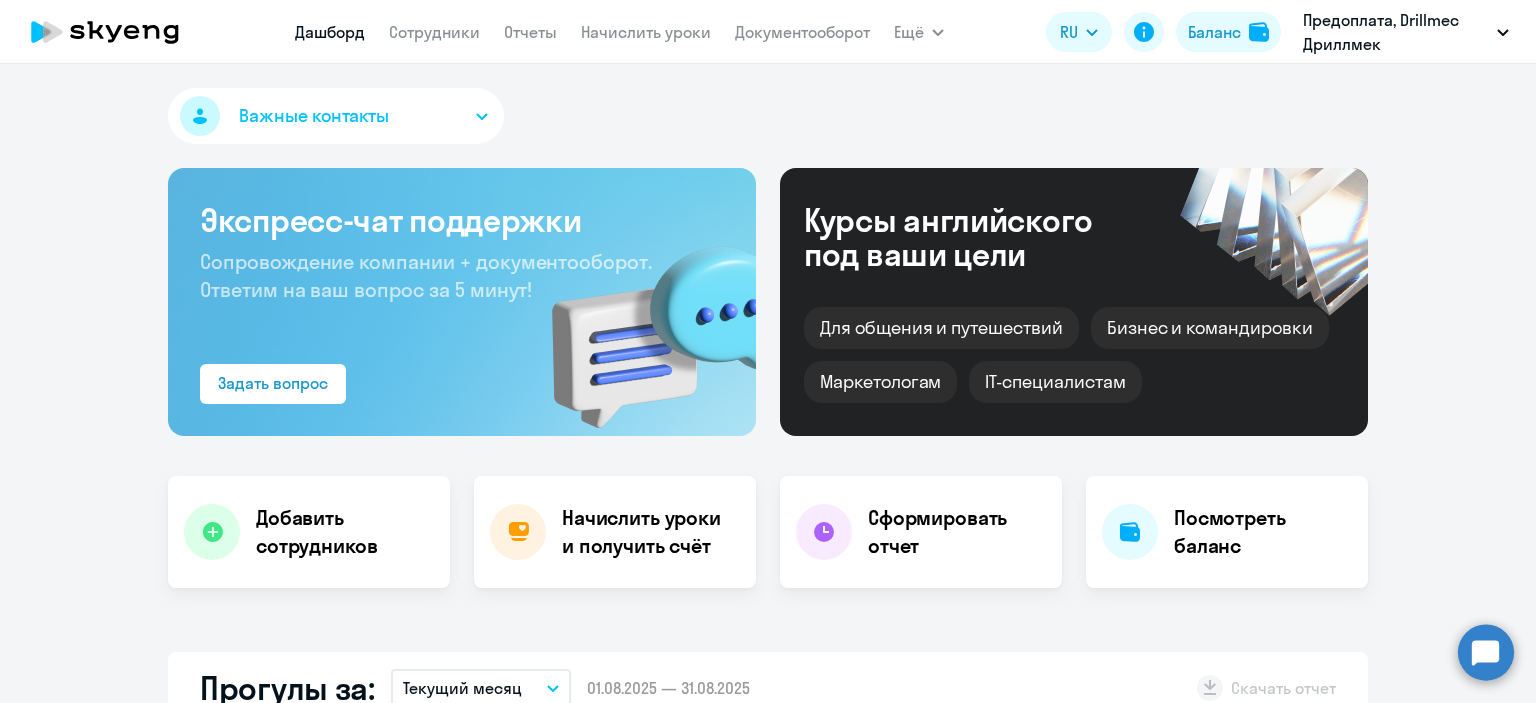 select on "30" 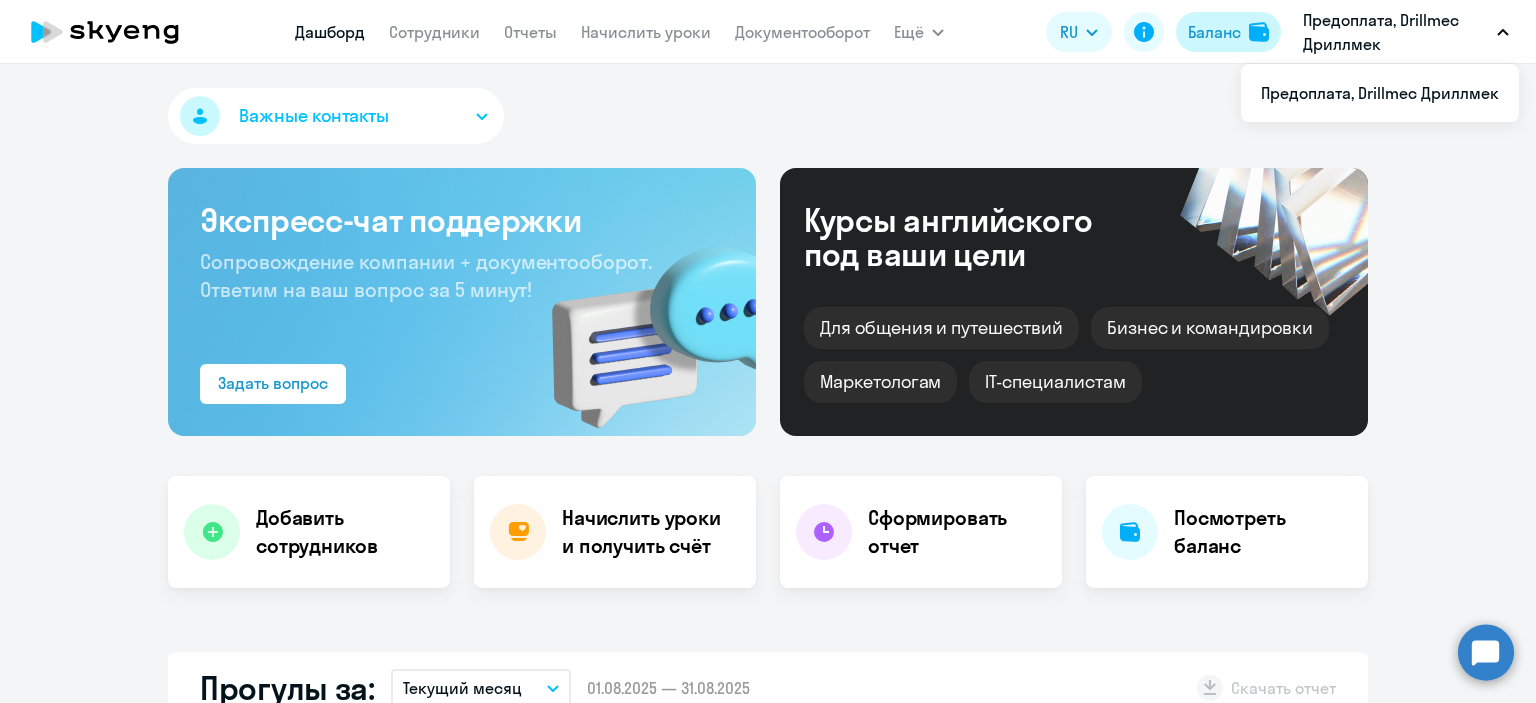 click 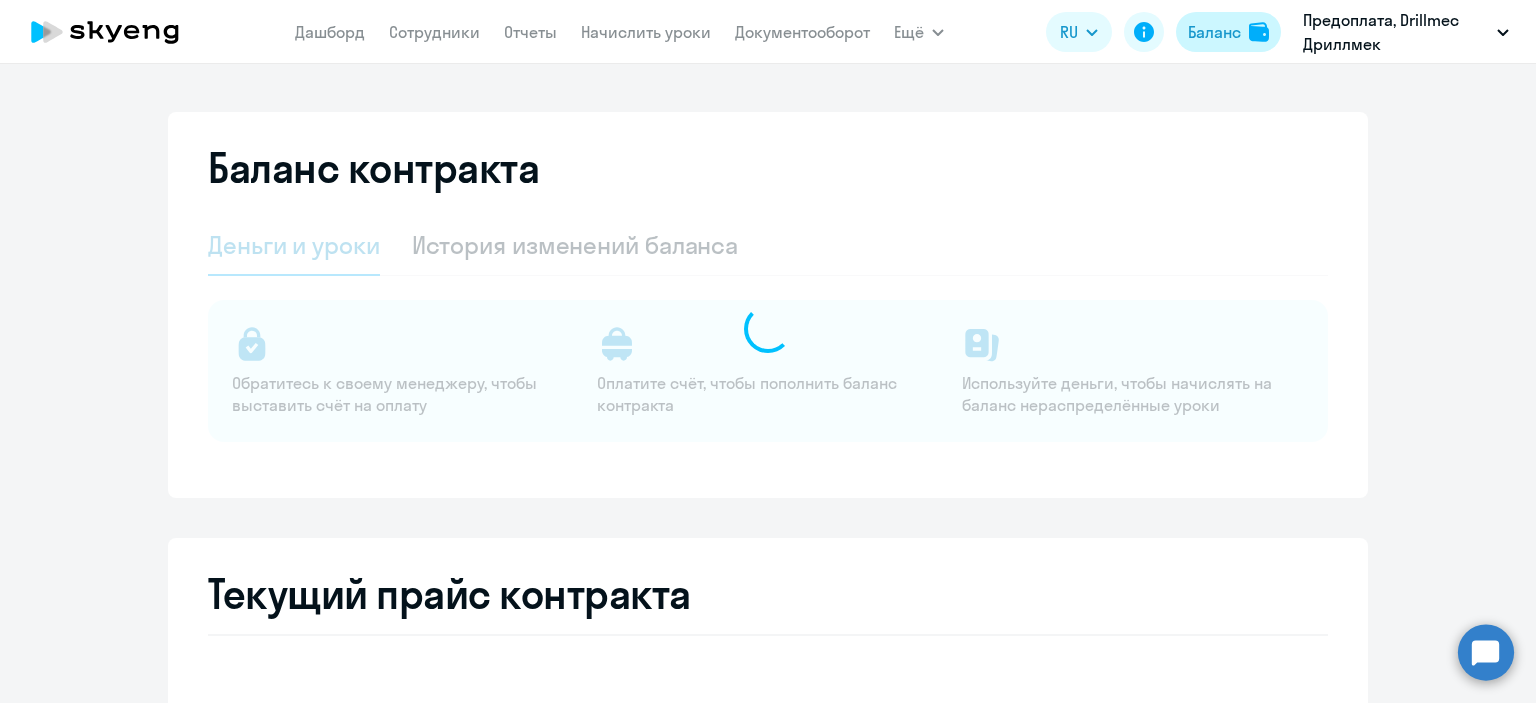 select on "english_adult_not_native_speaker" 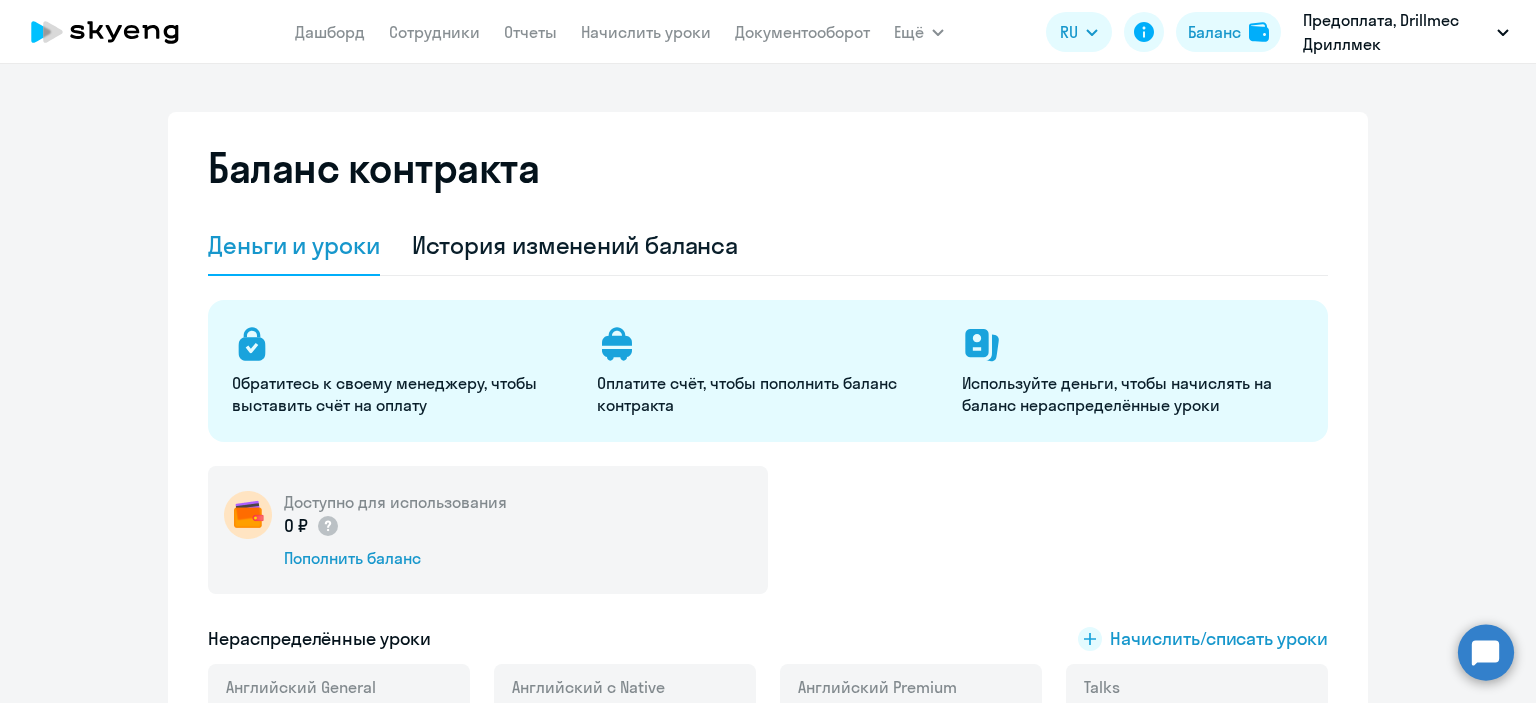scroll, scrollTop: 0, scrollLeft: 0, axis: both 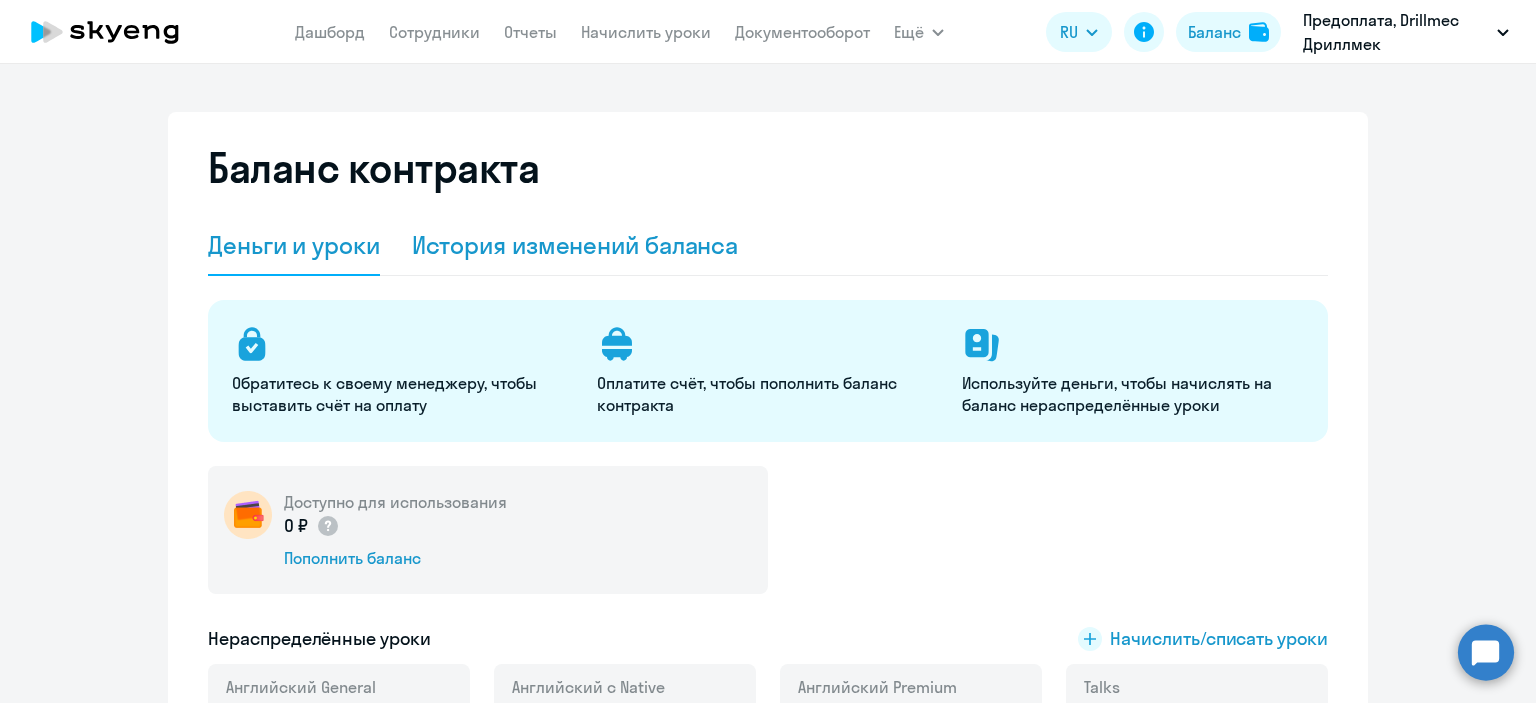 click on "История изменений баланса" 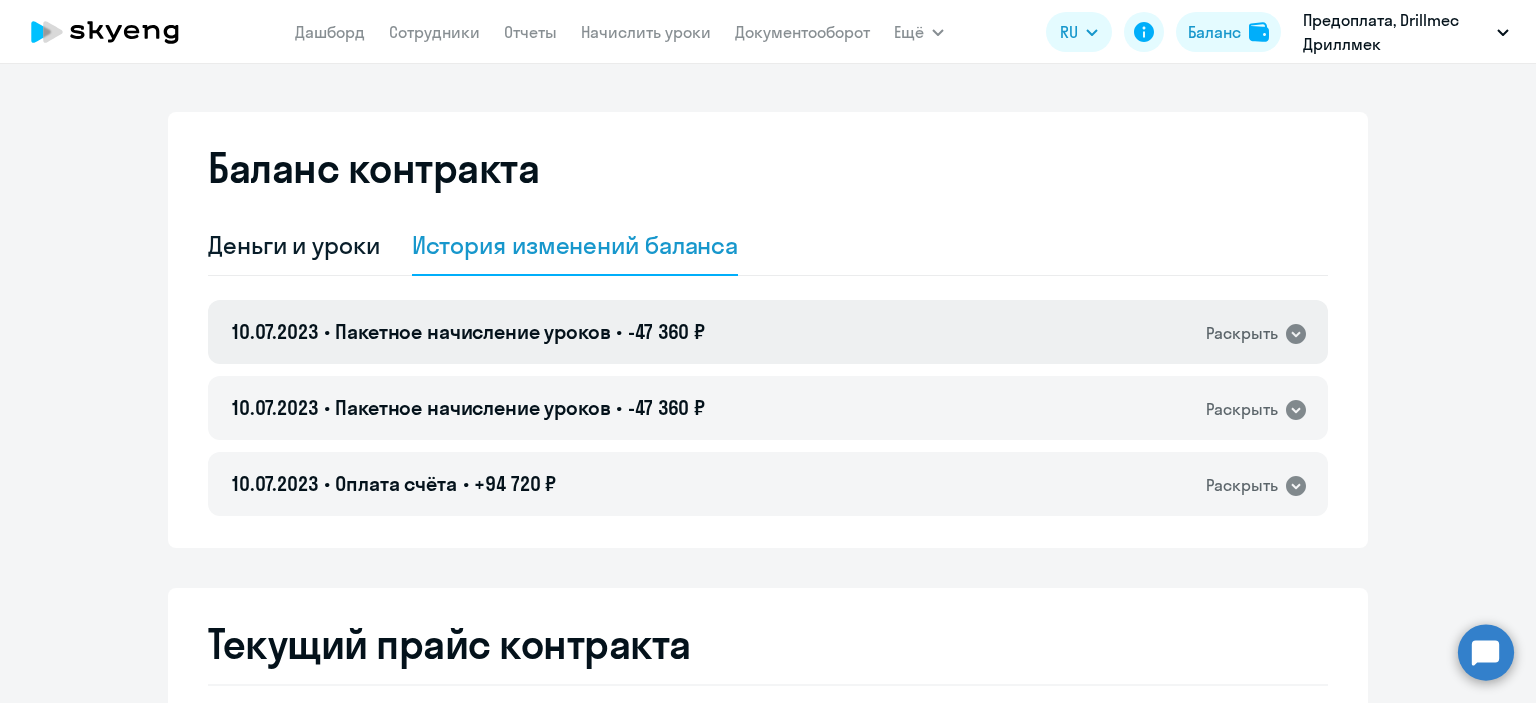click 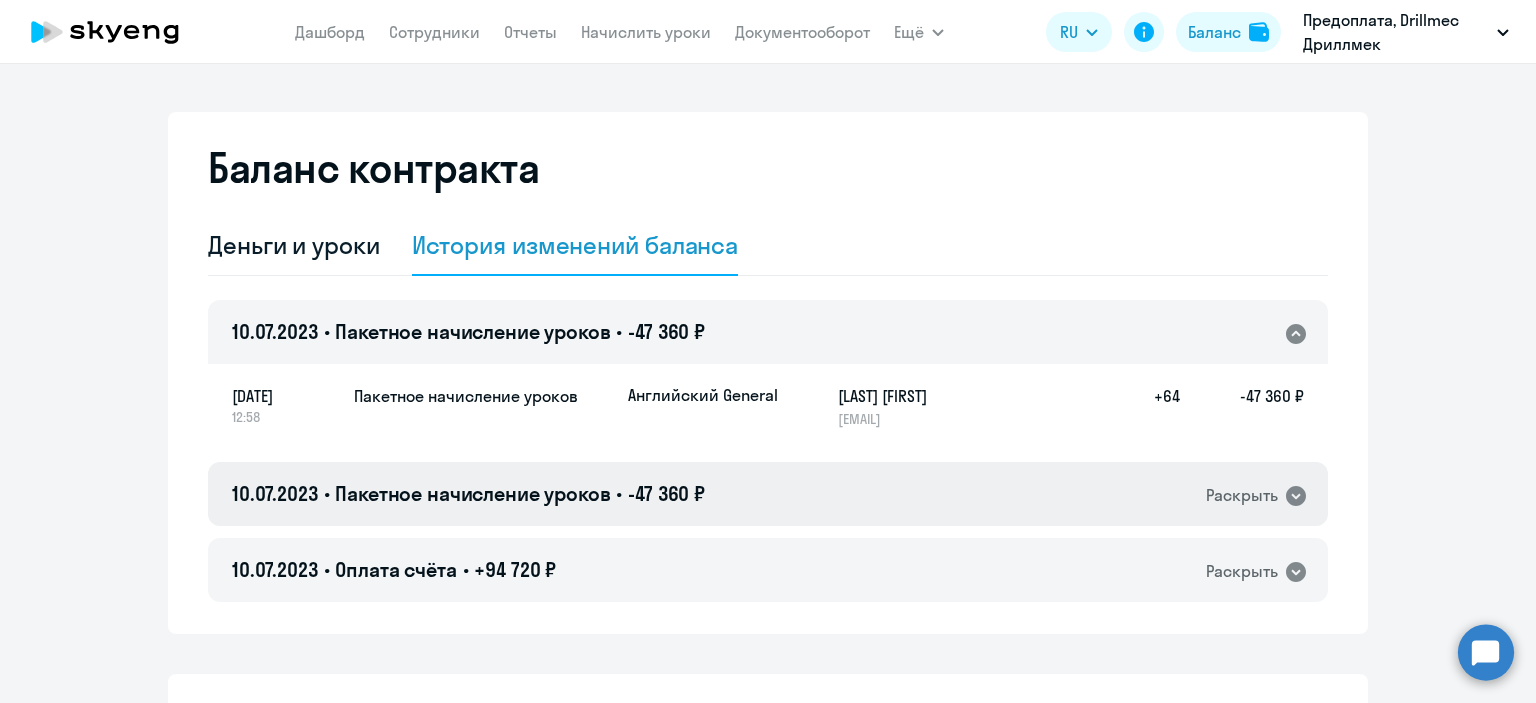 click 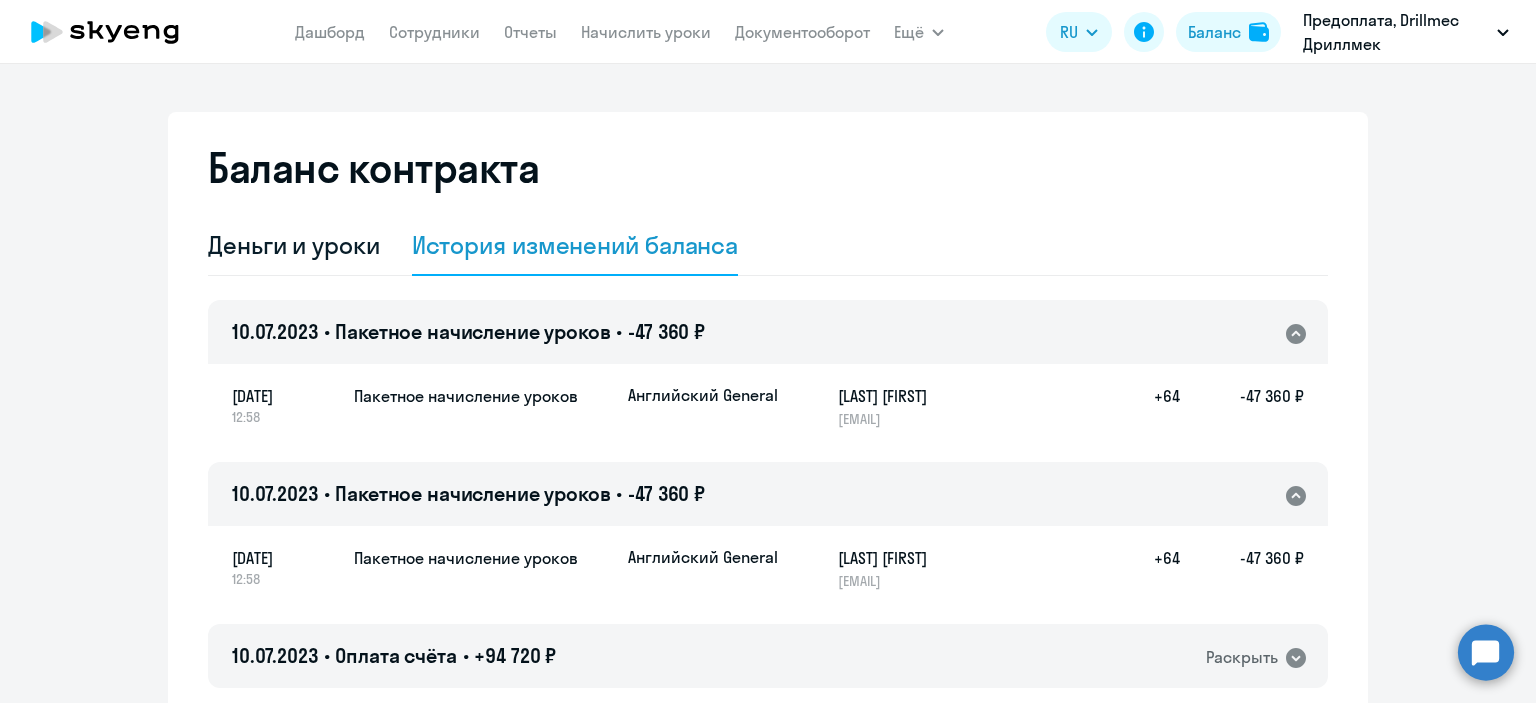 click on "10 июля 12:58 Пакетное начисление уроков Английский General Bakhteev Aleksey a.bahteev@dmc-r.ru  +64   -47 360 ₽" 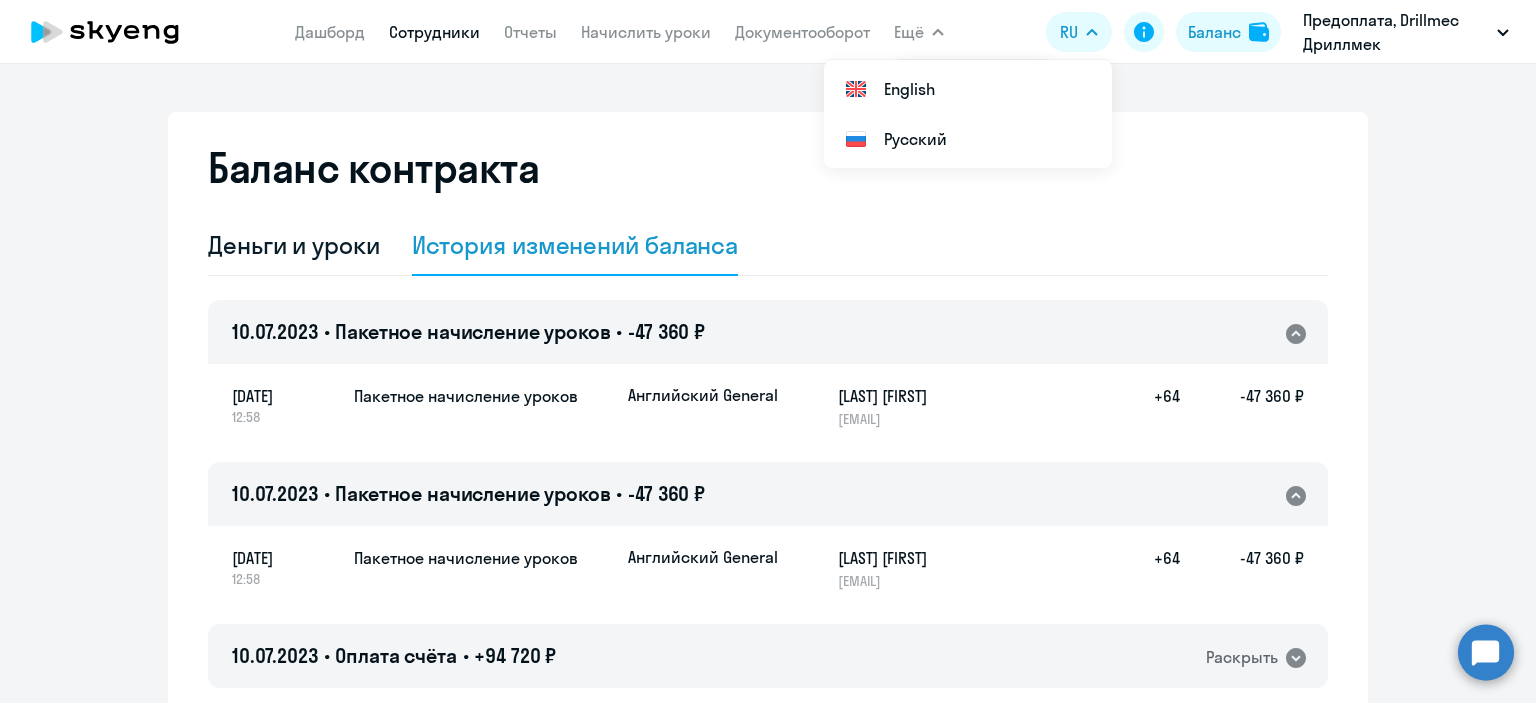 click on "Сотрудники" at bounding box center (434, 32) 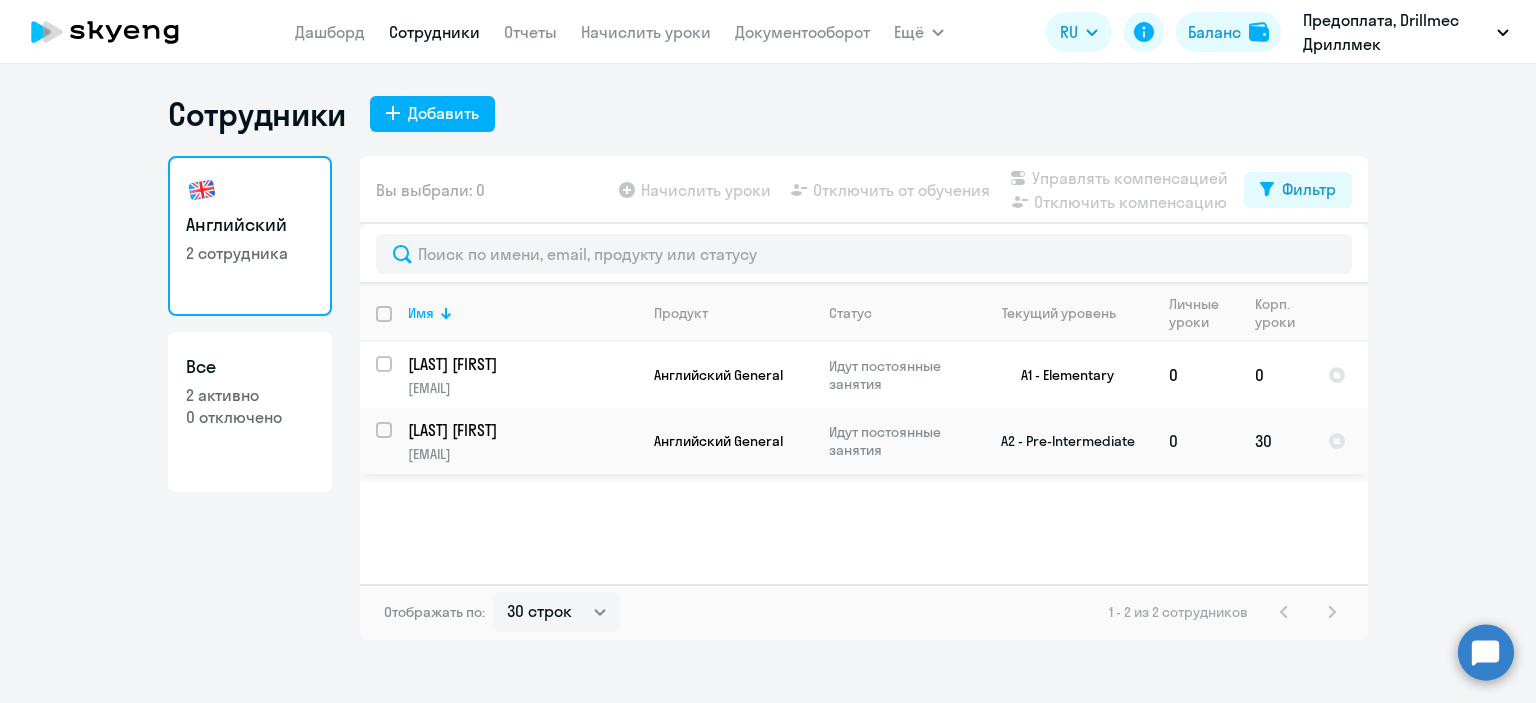 click on "A2 - Pre-Intermediate" 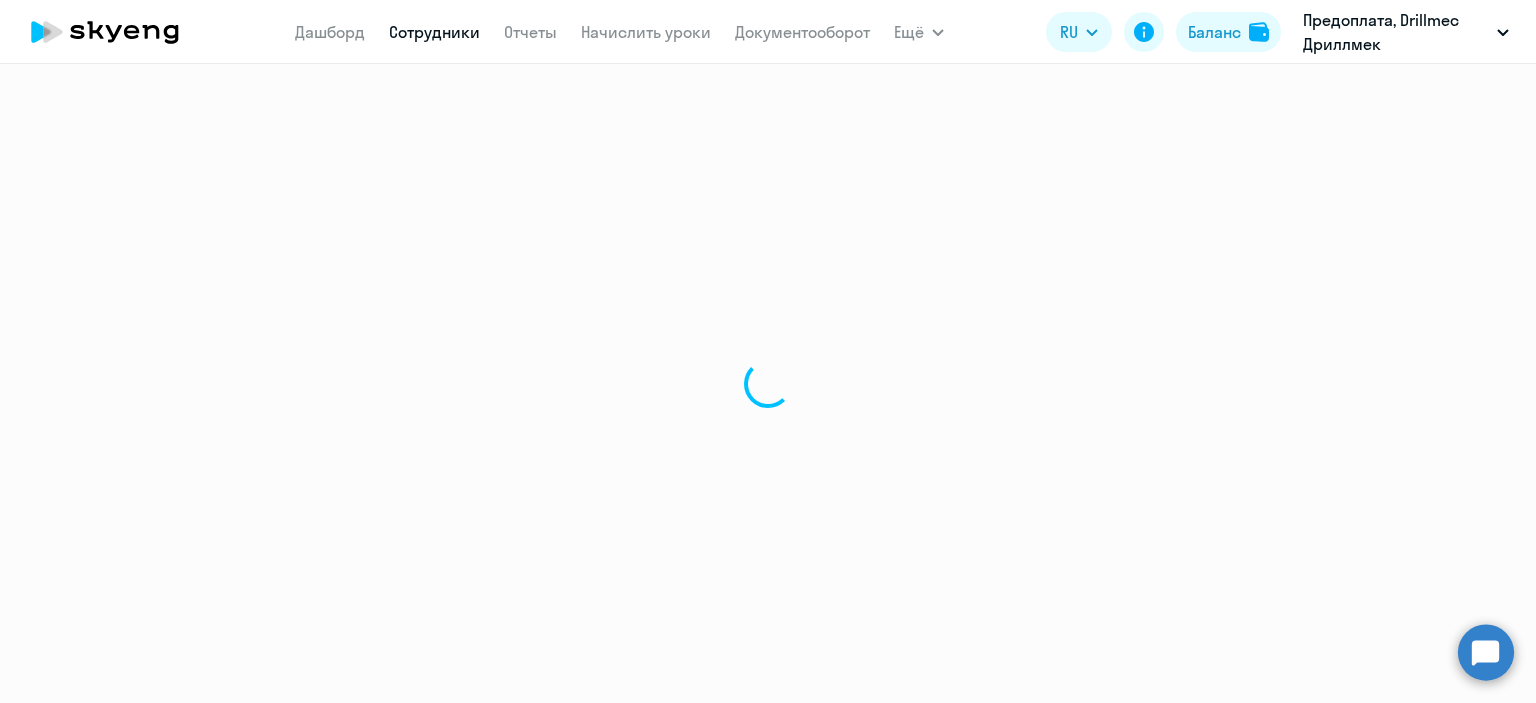 select on "english" 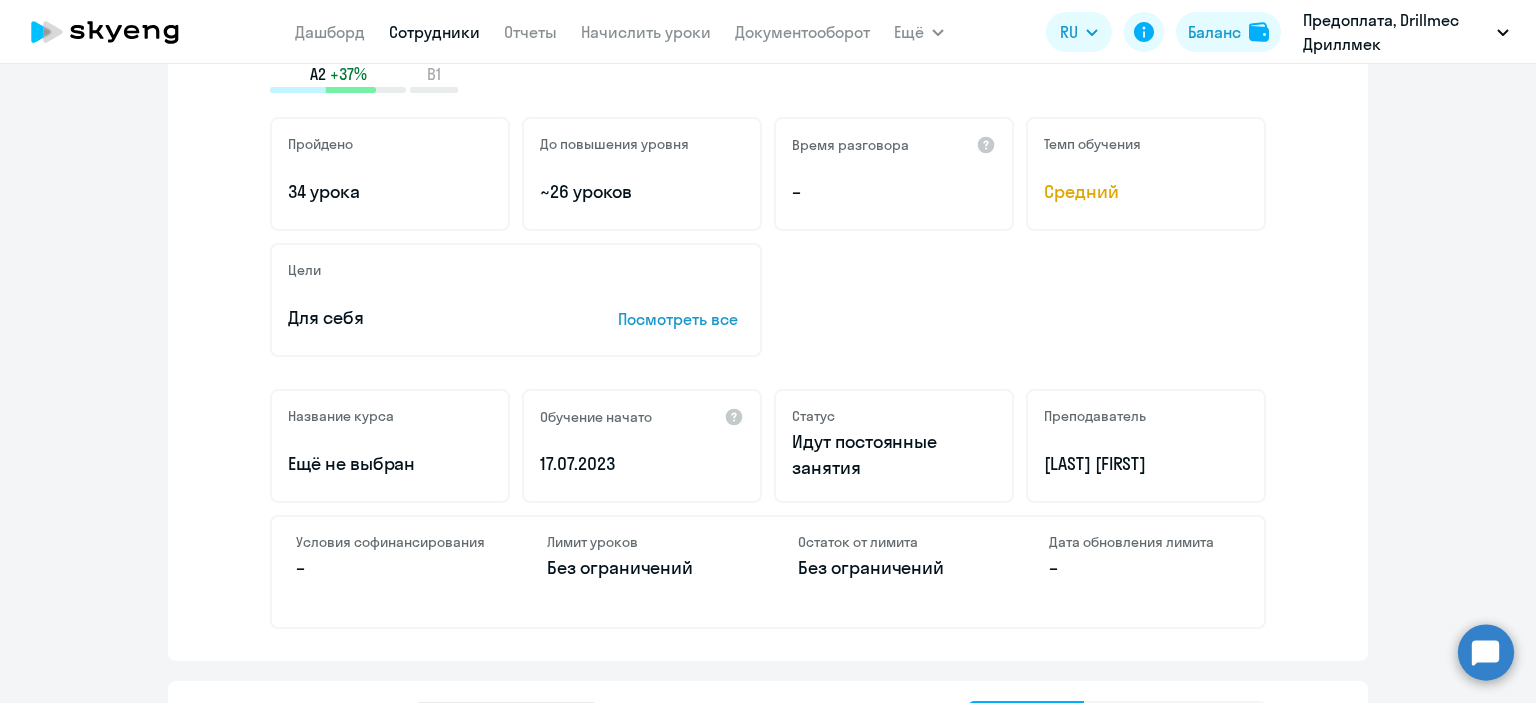 scroll, scrollTop: 400, scrollLeft: 0, axis: vertical 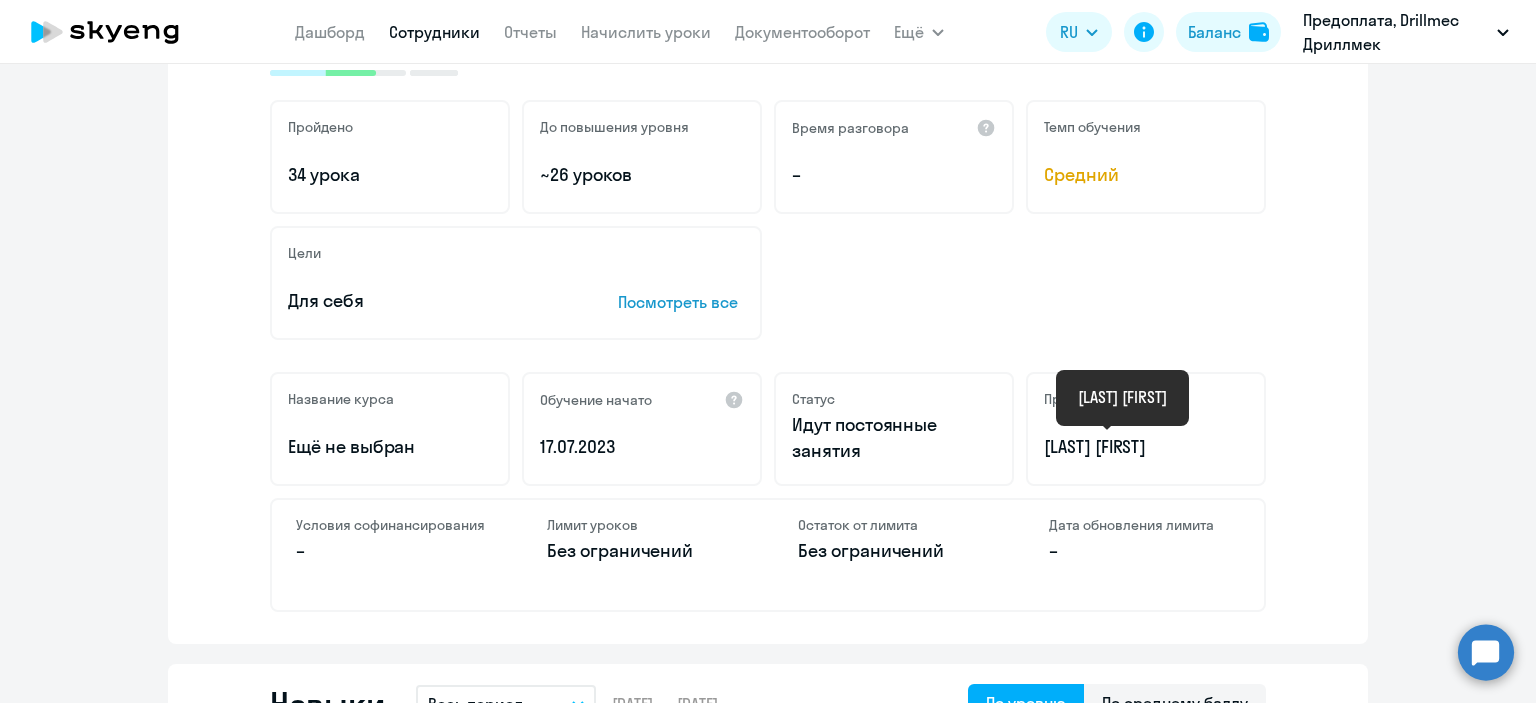 drag, startPoint x: 1178, startPoint y: 446, endPoint x: 1028, endPoint y: 446, distance: 150 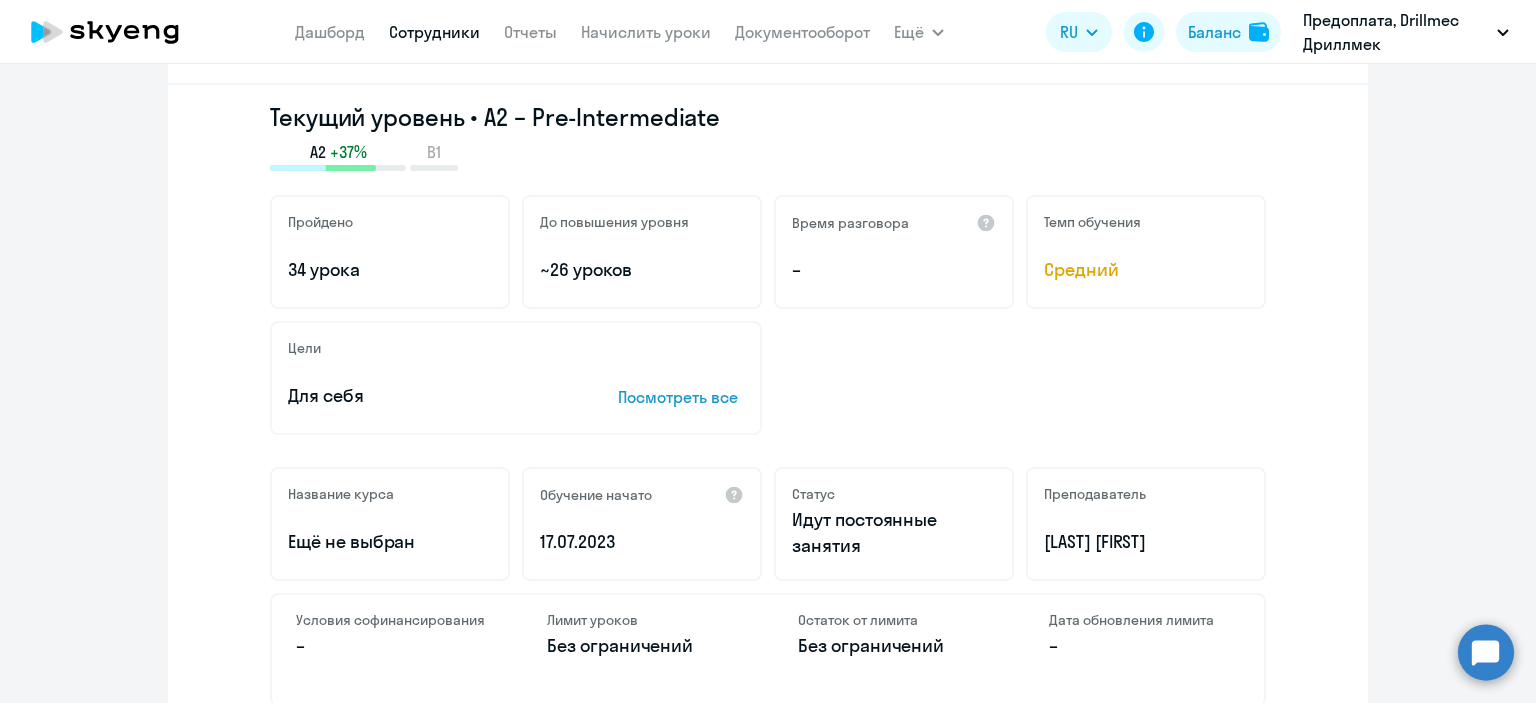 scroll, scrollTop: 0, scrollLeft: 0, axis: both 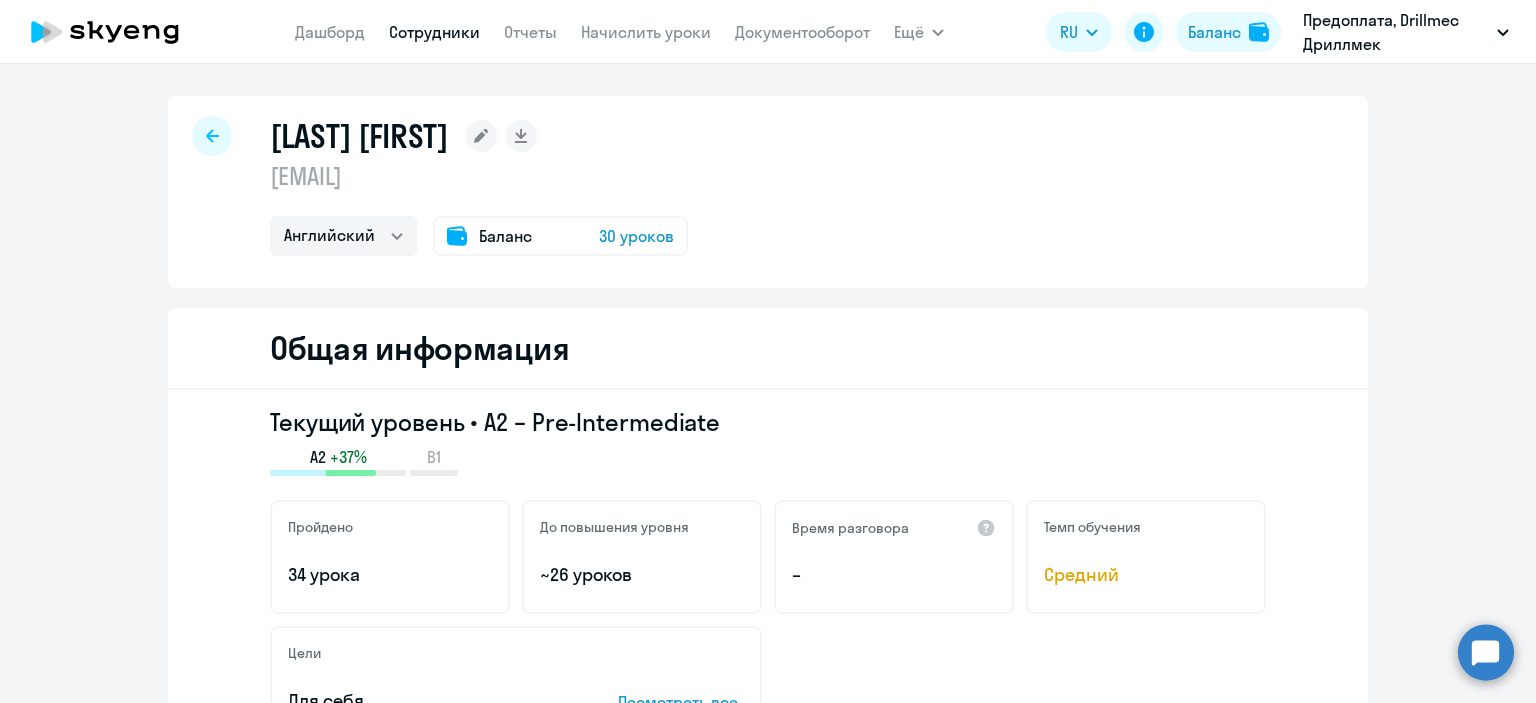 click 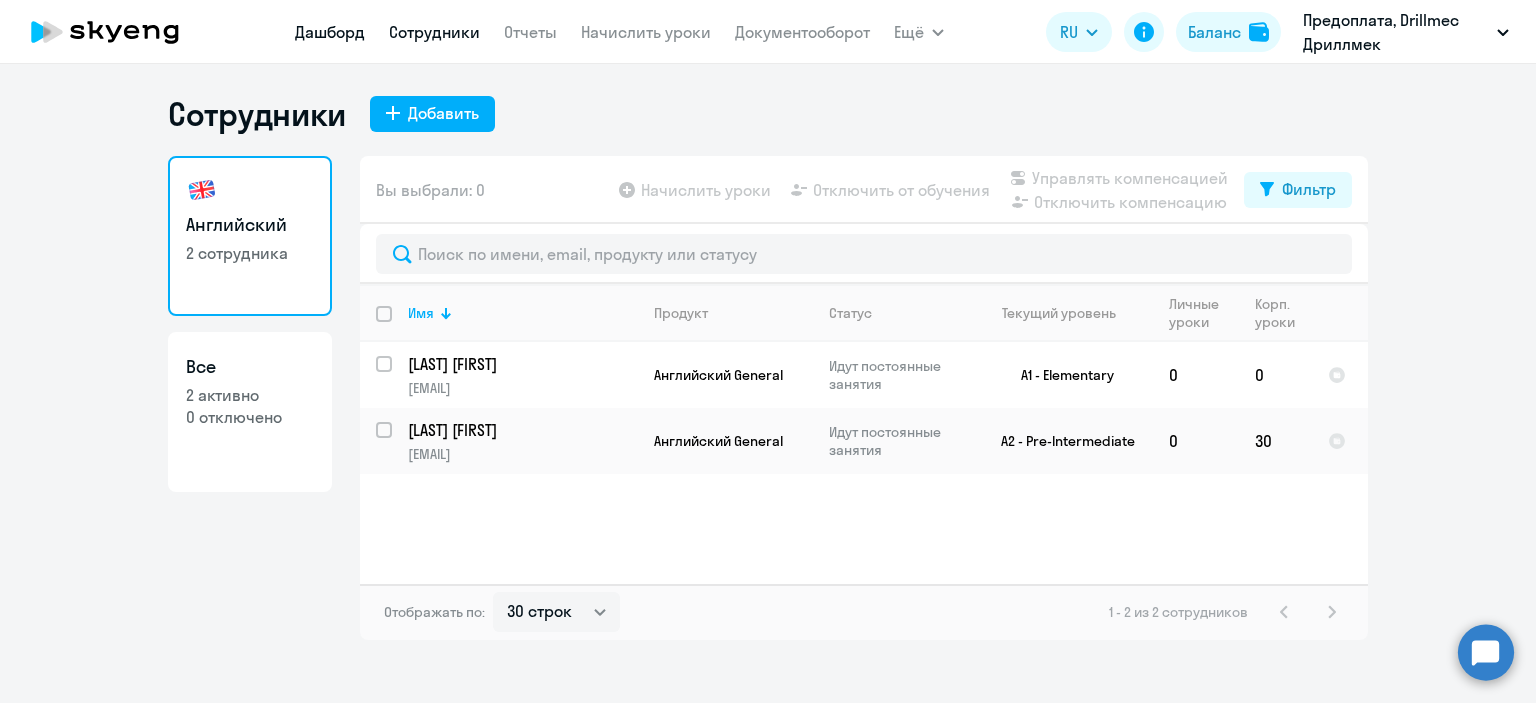 click on "Дашборд" at bounding box center [330, 32] 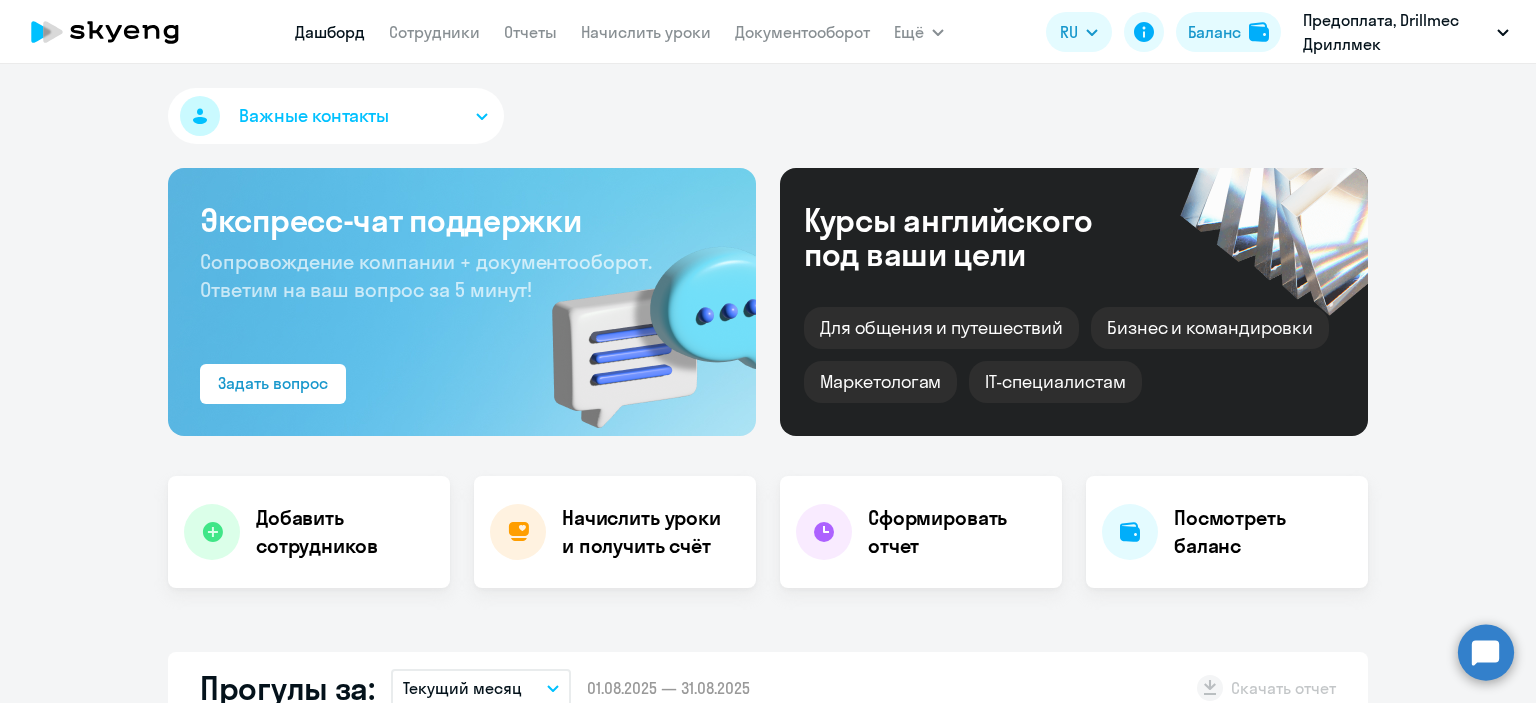 select on "30" 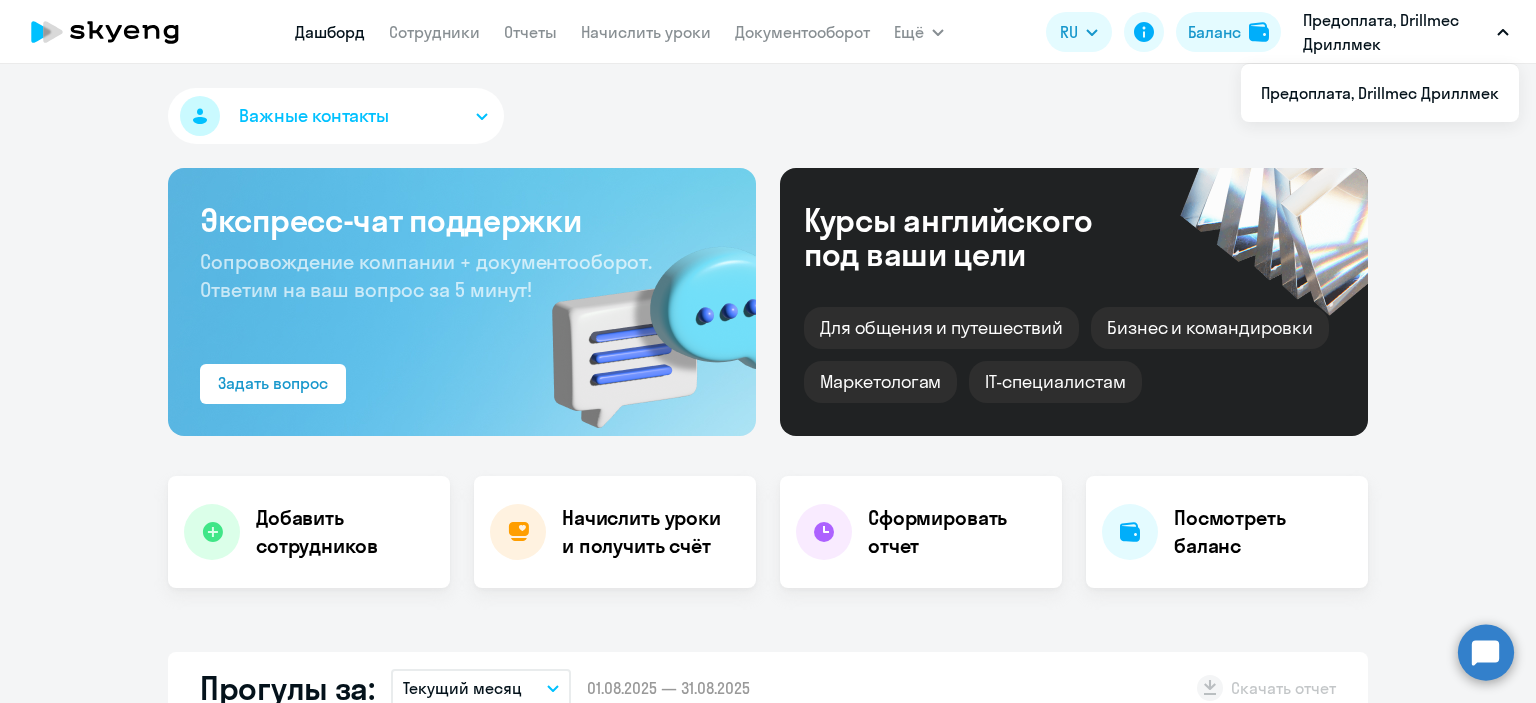 click on "Предоплата, Drillmec Дриллмек" at bounding box center [1406, 32] 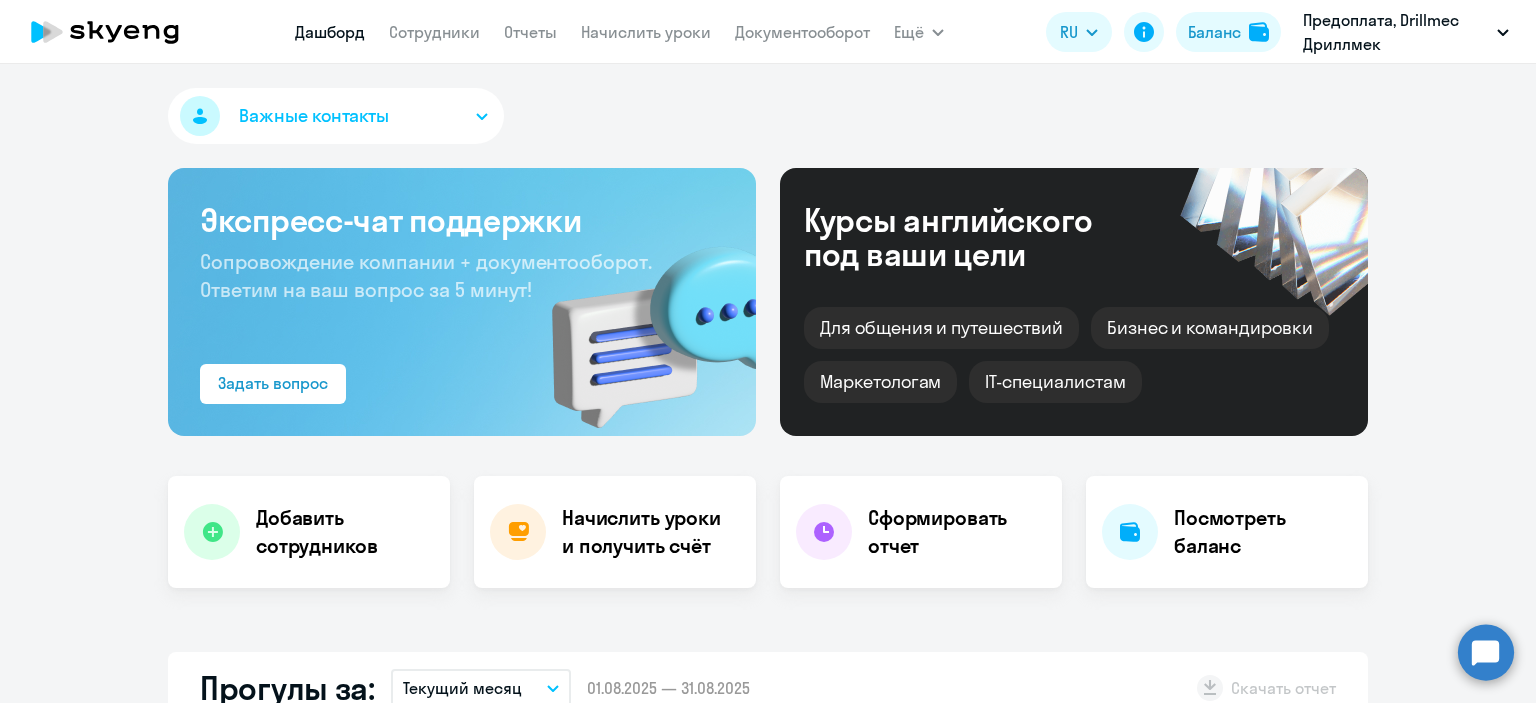click 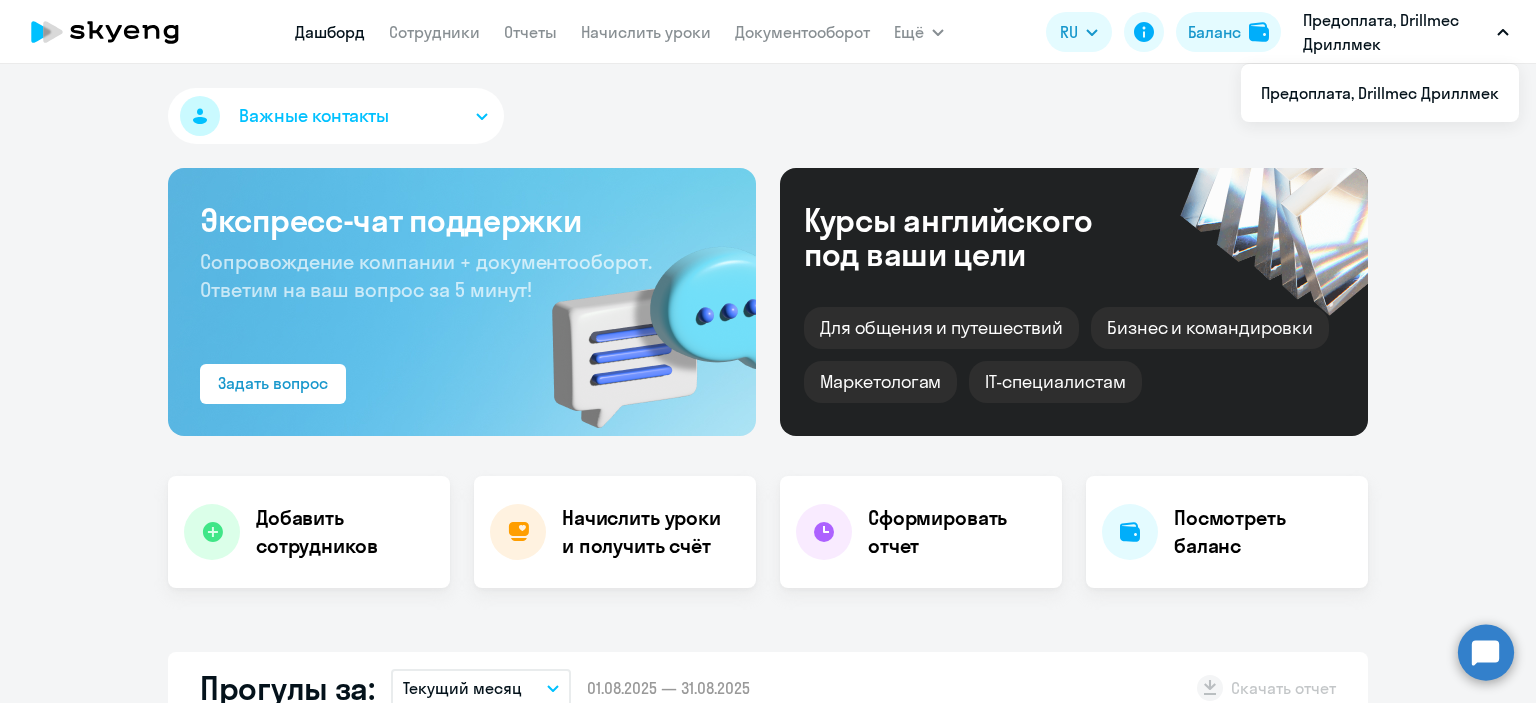 click 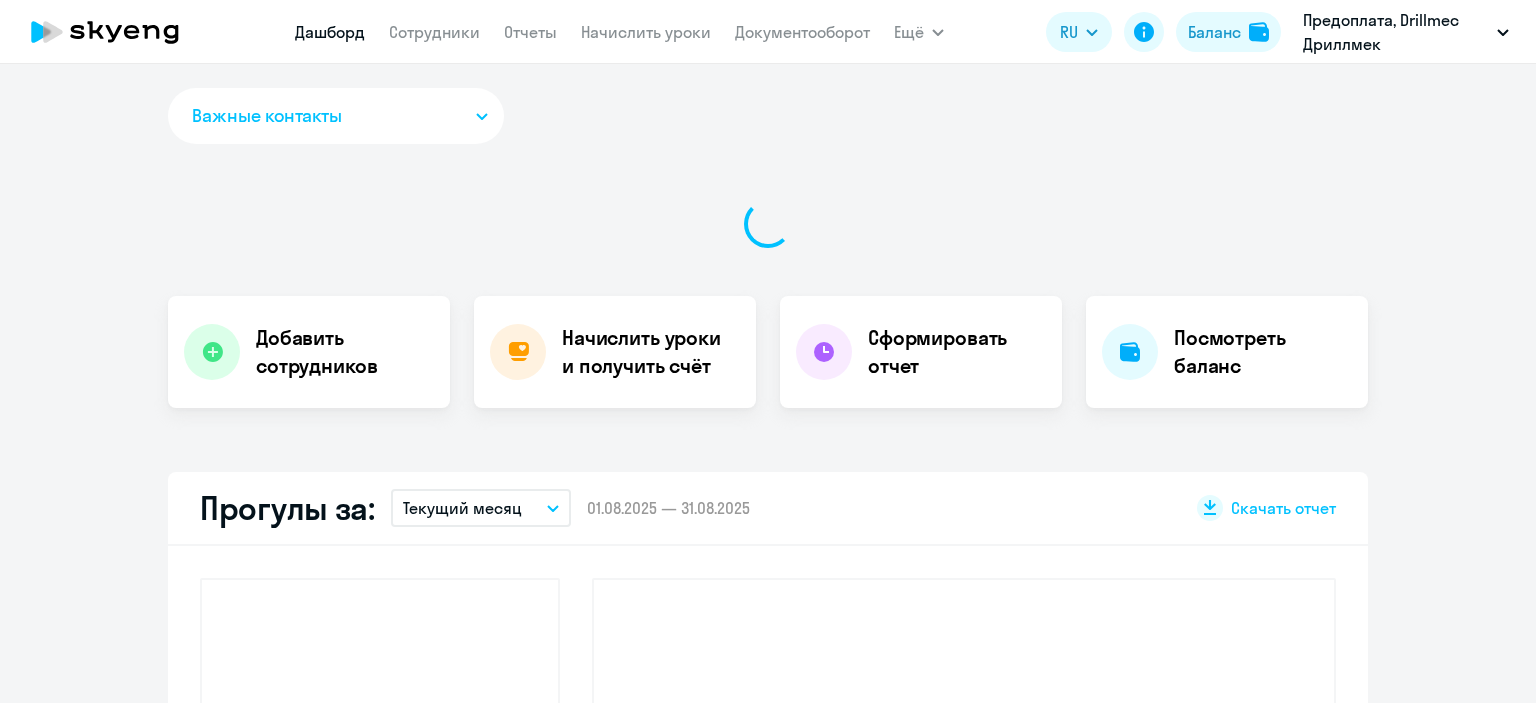 scroll, scrollTop: 0, scrollLeft: 0, axis: both 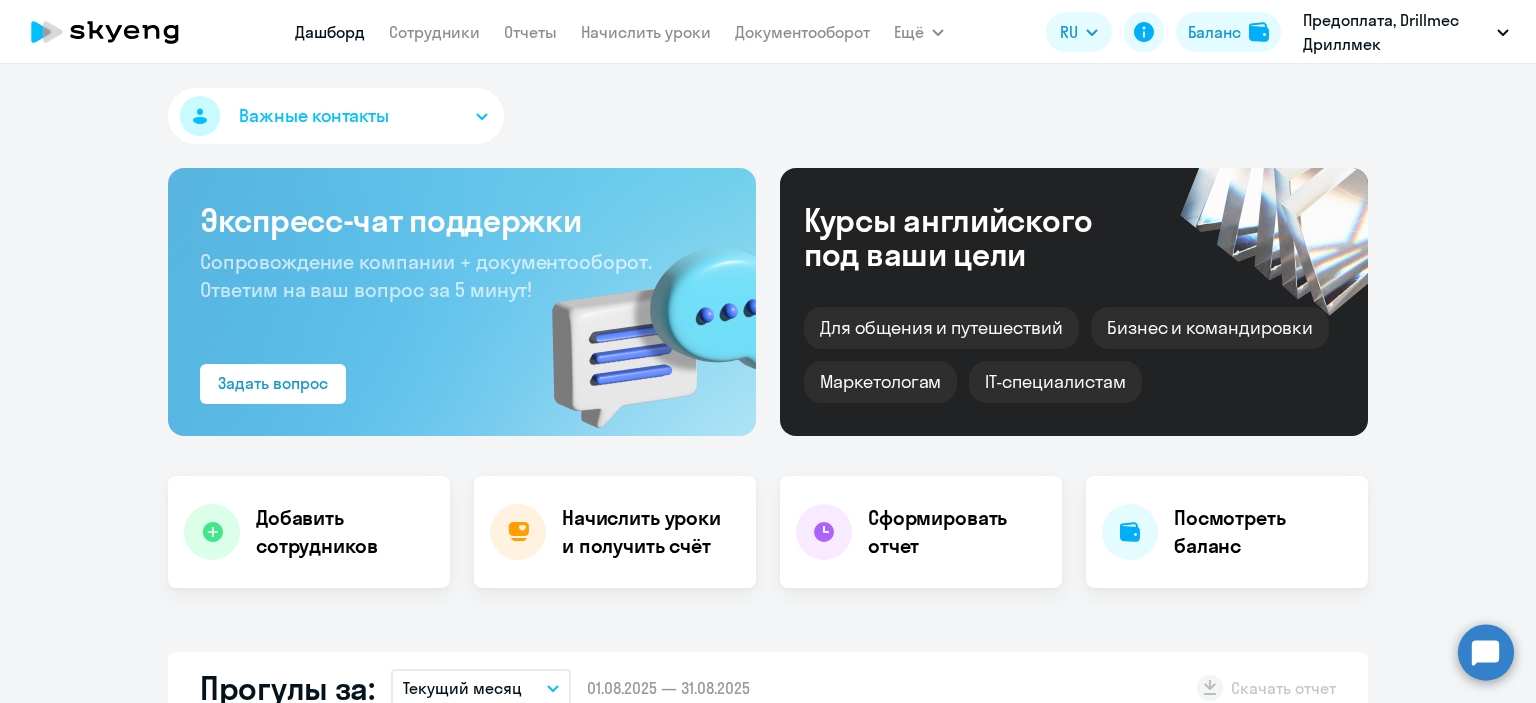 select on "30" 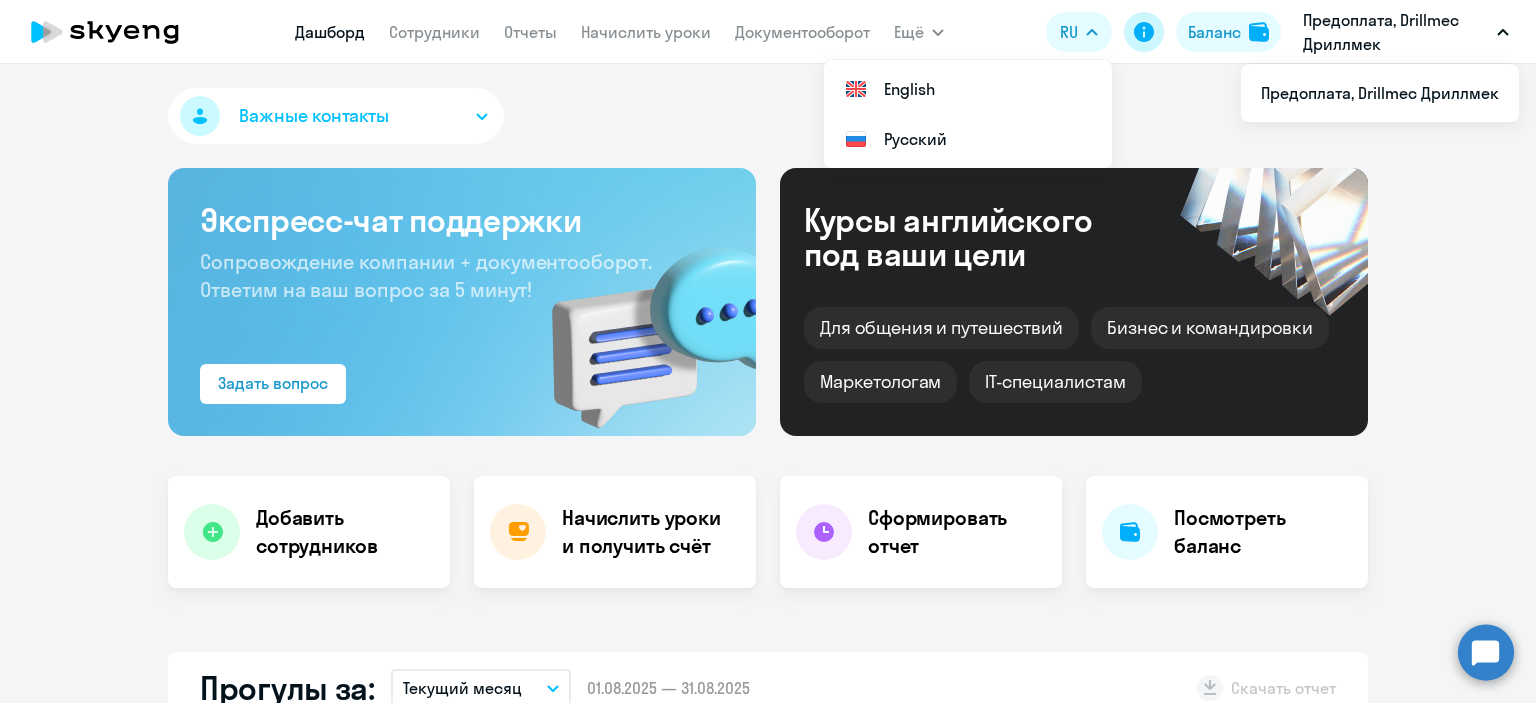 click 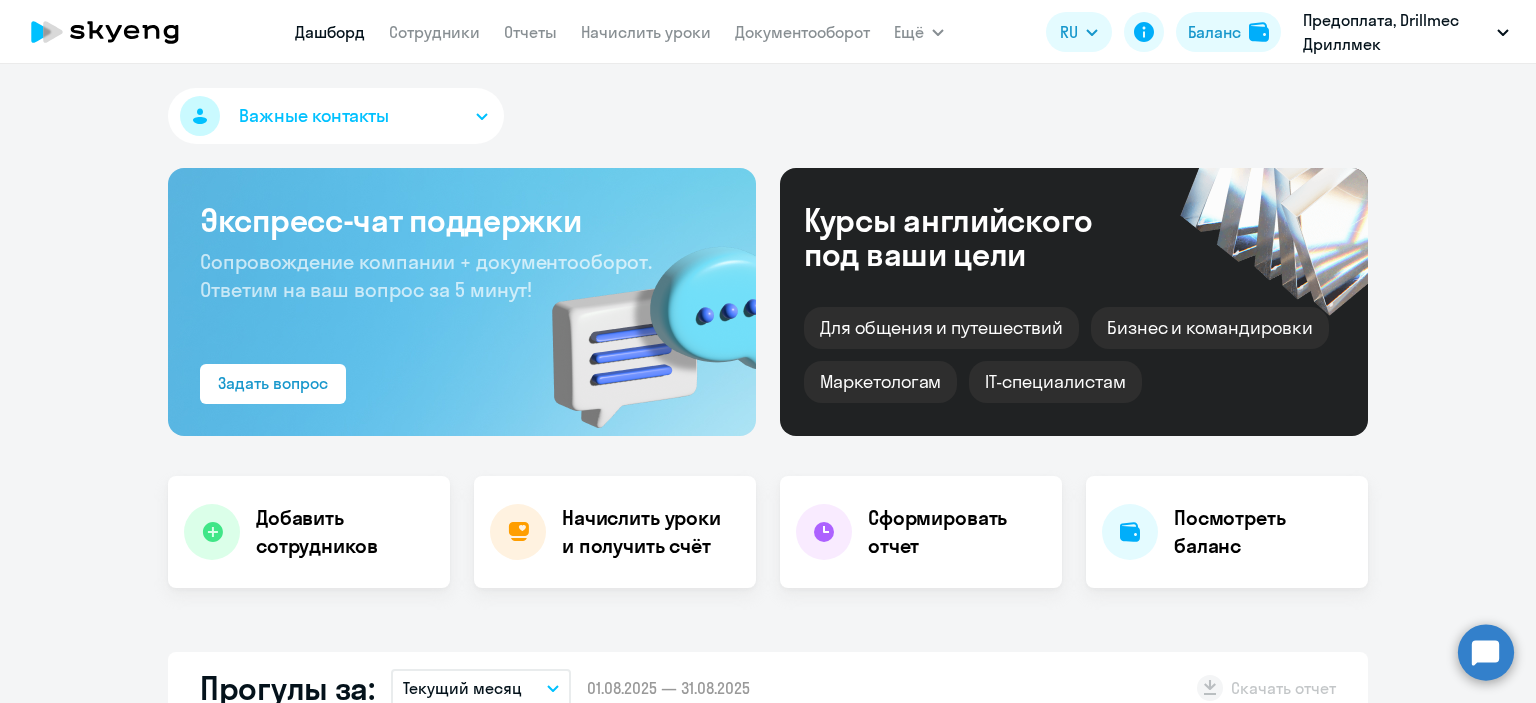 scroll, scrollTop: 0, scrollLeft: 0, axis: both 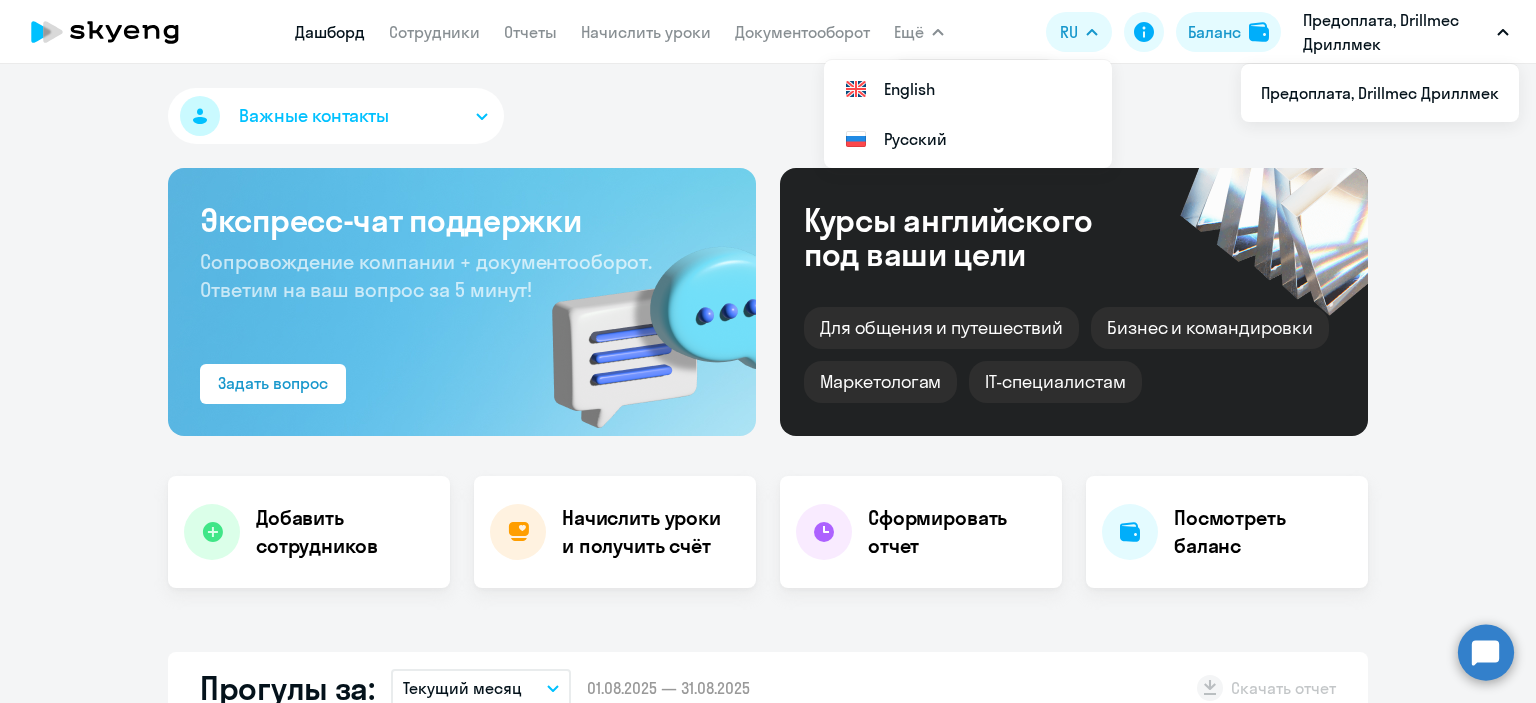 click 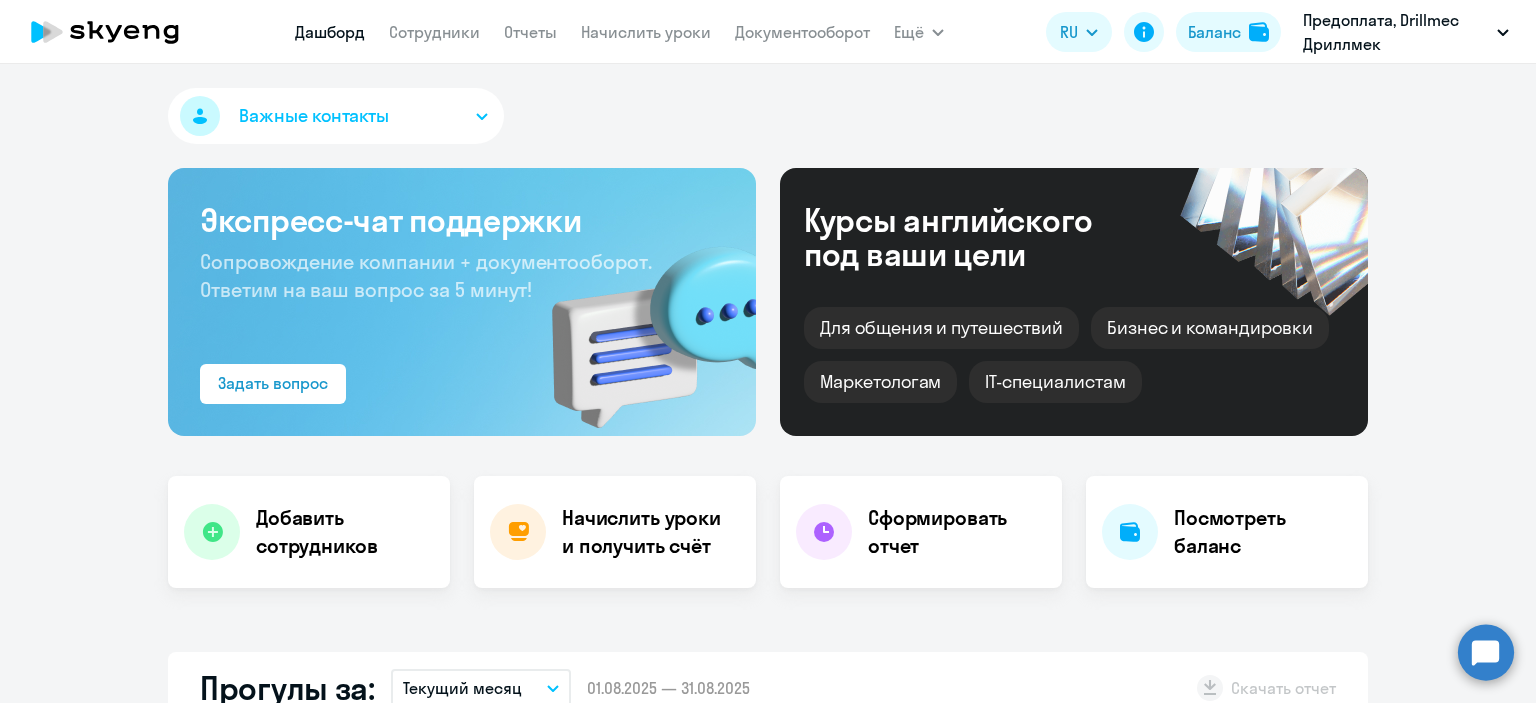 click 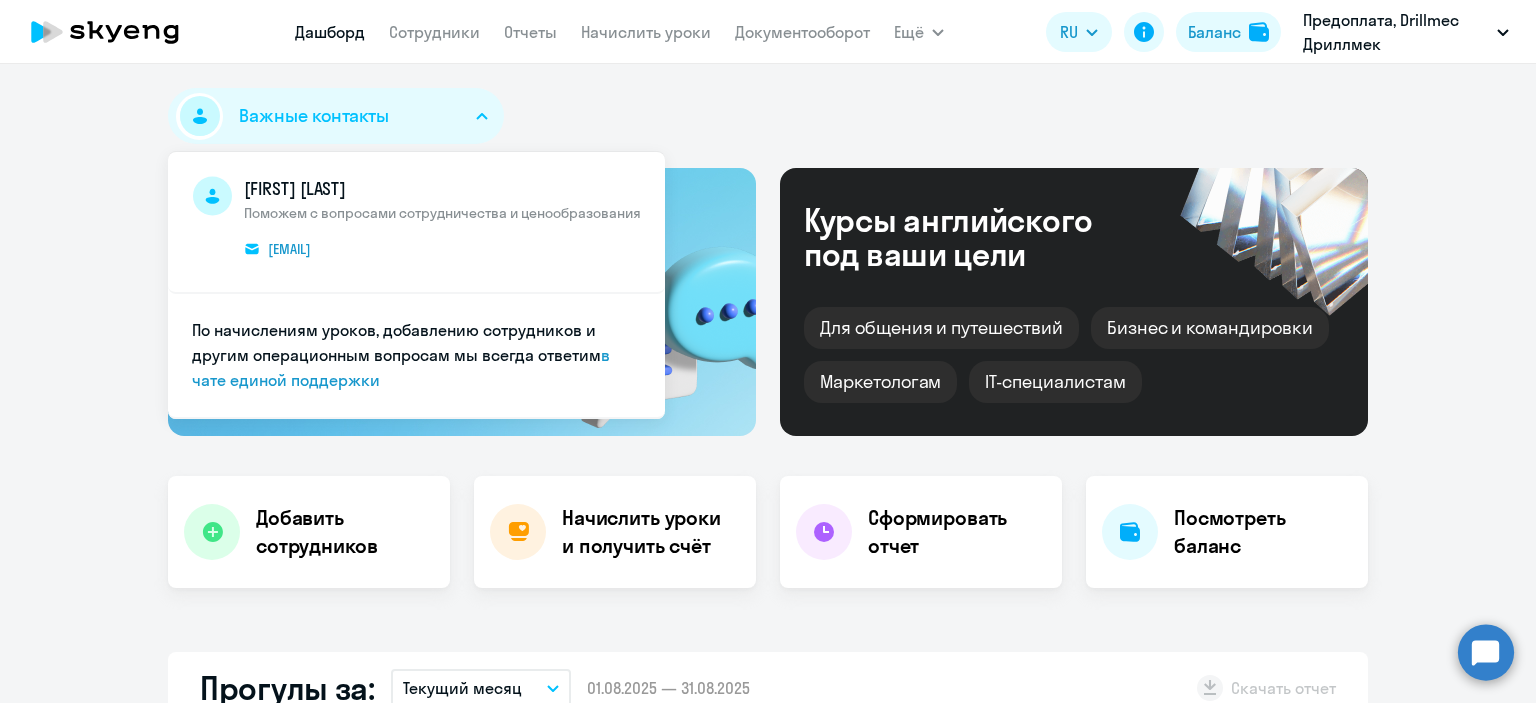 click on "Важные контакты
Александра Умова  Поможем с вопросами сотрудничества и ценообразования
aumova@skyeng.ru  По начислениям уроков, добавлению сотрудников и другим операционным вопросам мы всегда ответим   в чате единой поддержки  Экспресс-чат поддержки Сопровождение компании + документооборот. Ответим на ваш вопрос за 5 минут!  Задать вопрос  Курсы английского под ваши цели Для общения и путешествий Бизнес и командировки Маркетологам IT-специалистам
Добавить сотрудников
Начислить уроки и получить счёт
Сформировать отчет
Прогулы за:
–" at bounding box center (768, 383) 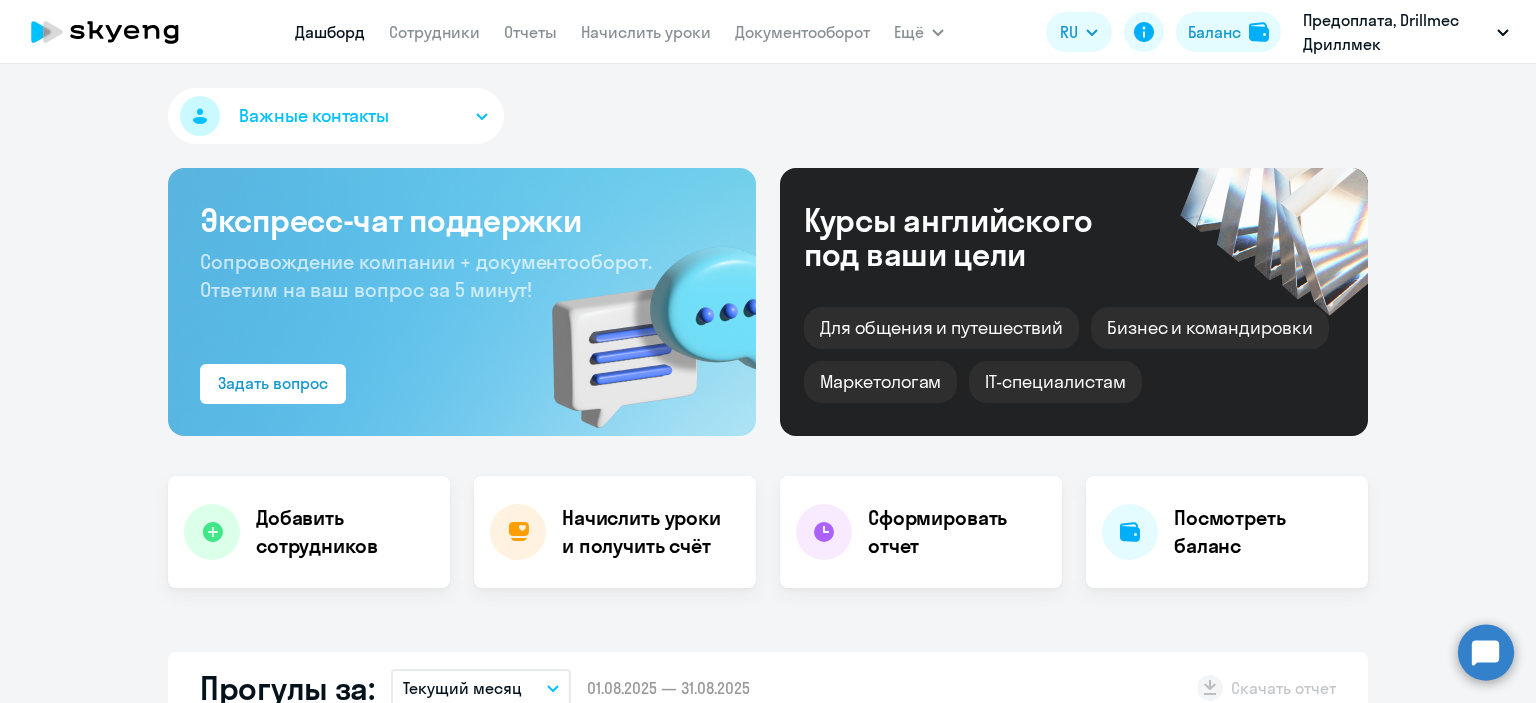 click 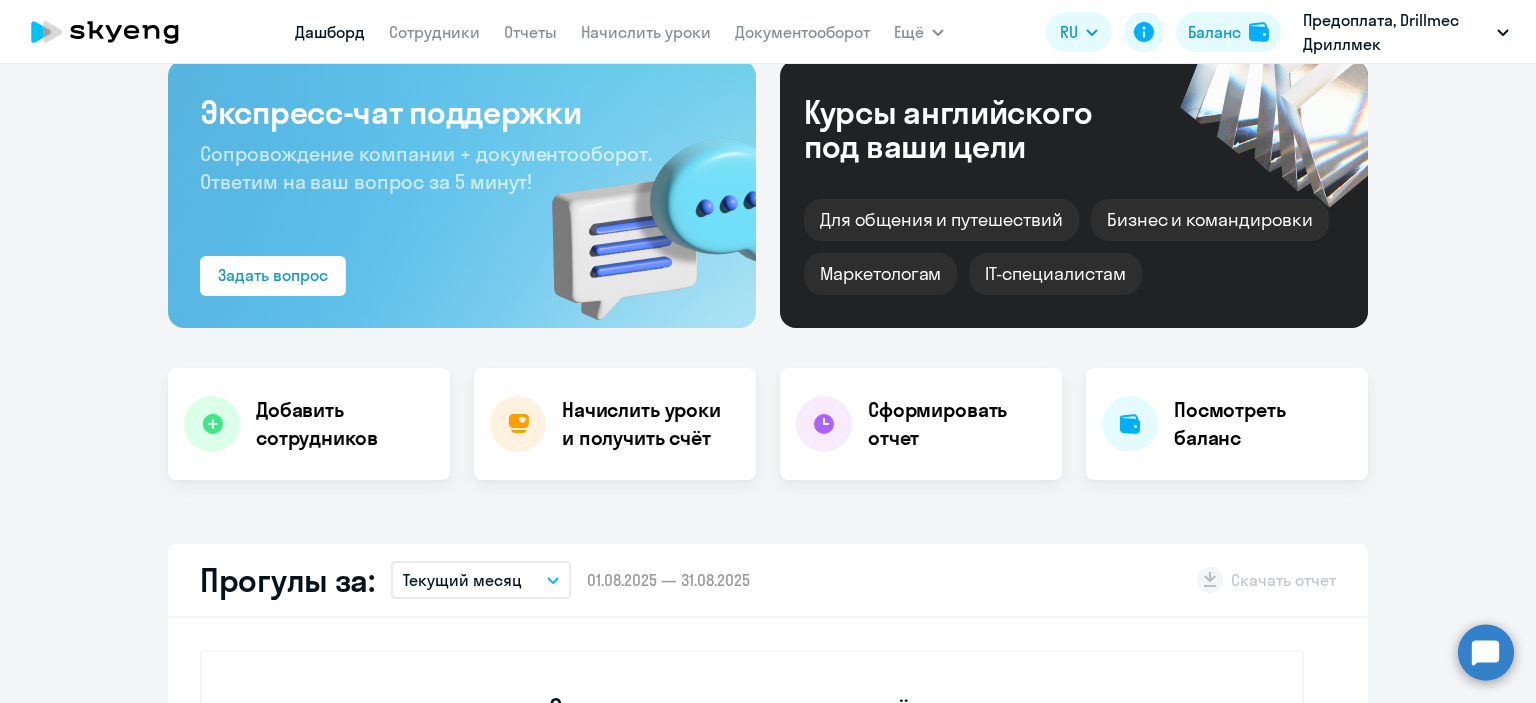 scroll, scrollTop: 0, scrollLeft: 0, axis: both 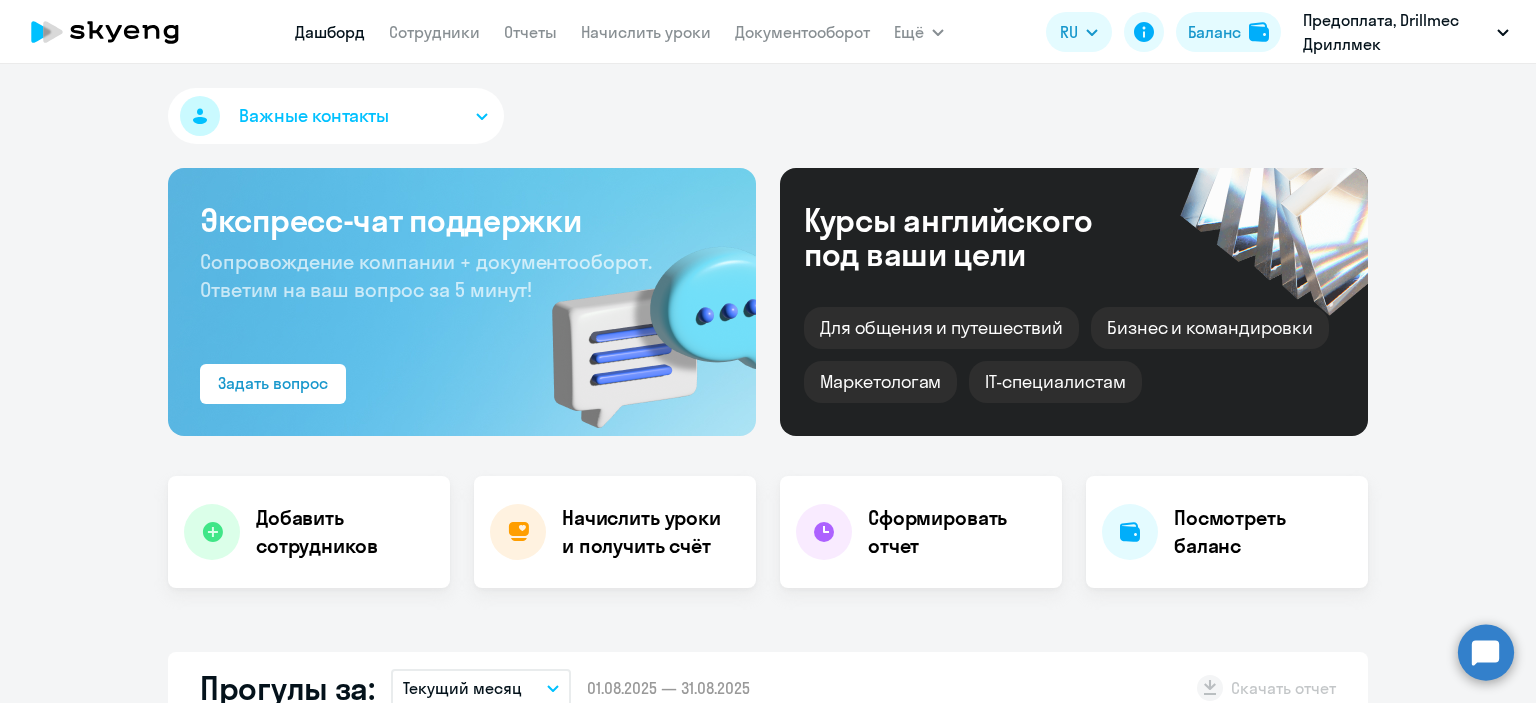 select on "30" 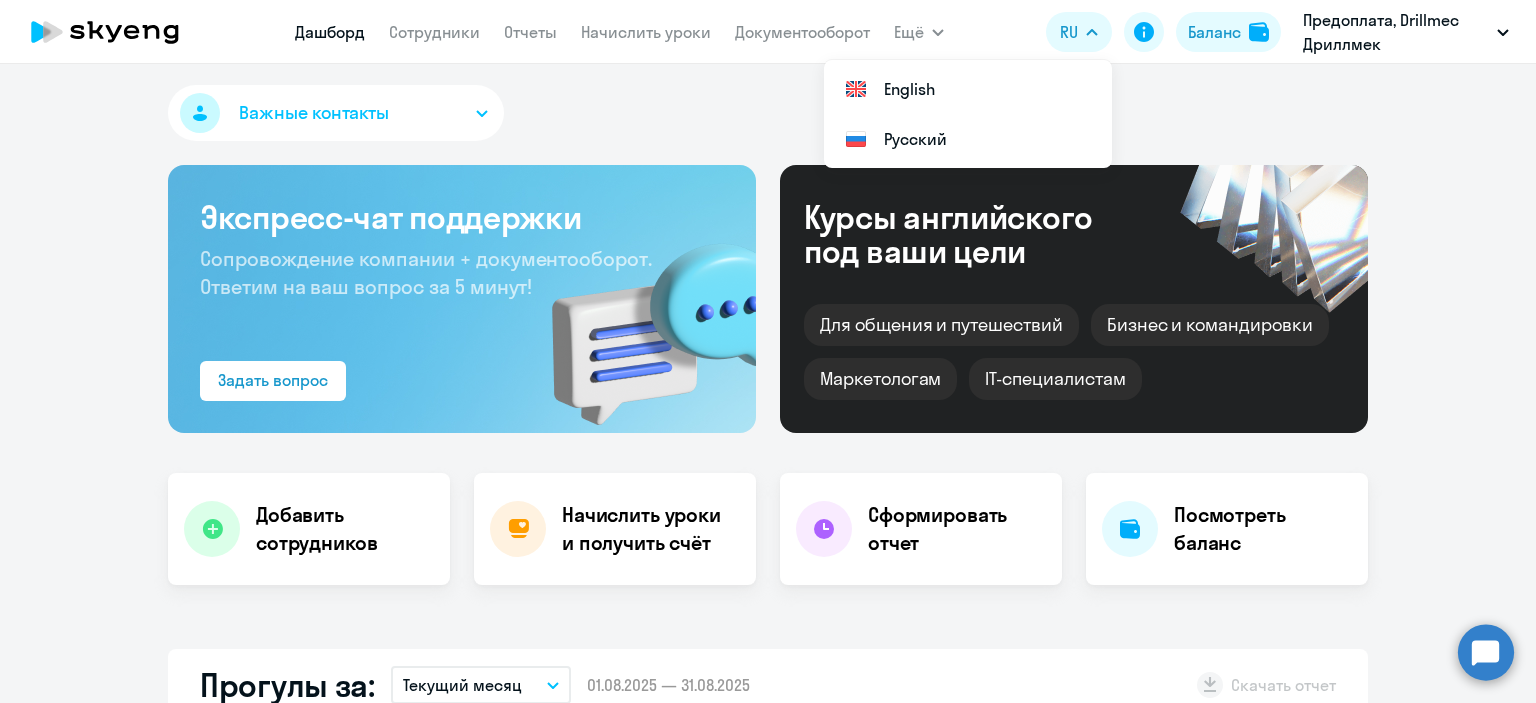 scroll, scrollTop: 0, scrollLeft: 0, axis: both 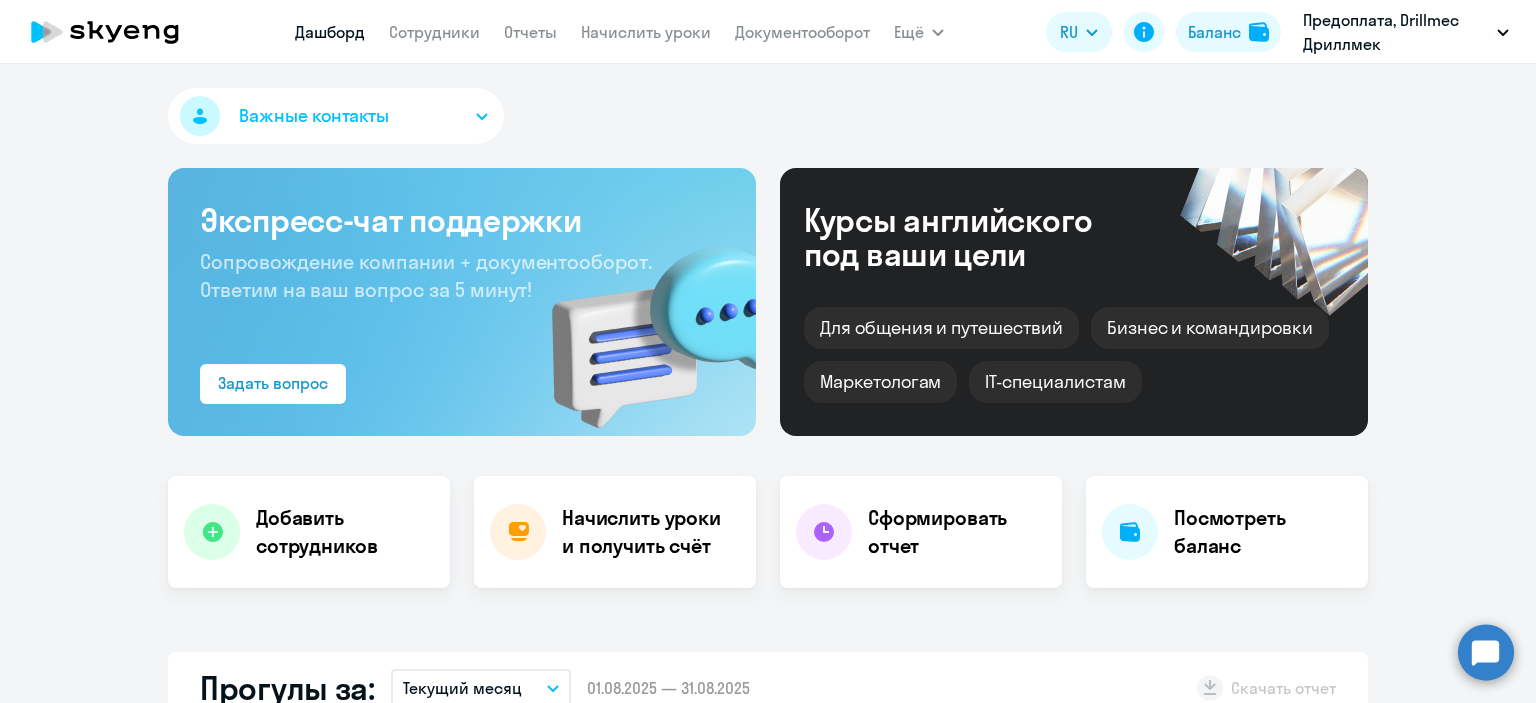 click on "Важные контакты
Экспресс-чат поддержки Сопровождение компании + документооборот. Ответим на ваш вопрос за 5 минут!  Задать вопрос  Курсы английского под ваши цели Для общения и путешествий Бизнес и командировки Маркетологам IT-специалистам
Добавить сотрудников
Начислить уроки и получить счёт
Сформировать отчет
Посмотреть баланс Прогулы за:  Текущий месяц
–  01.08.2025 — 31.08.2025
Скачать отчет Статистики за этот период ещё нет Прогресс за:  Весь период
–  06.07.2023 — 06.08.2025
Как мы считаем
Скачать отчет
Показать отключенных 0
0" 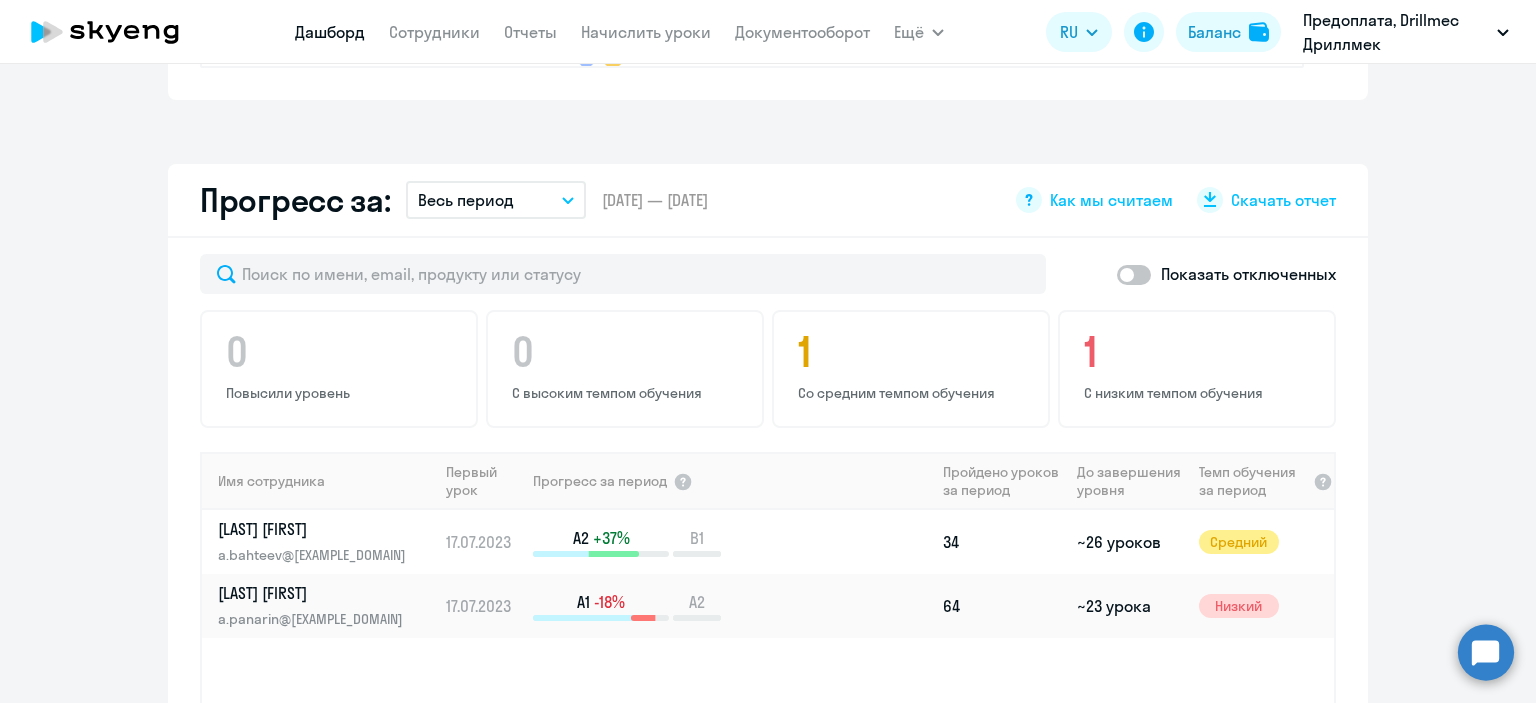 scroll, scrollTop: 1100, scrollLeft: 0, axis: vertical 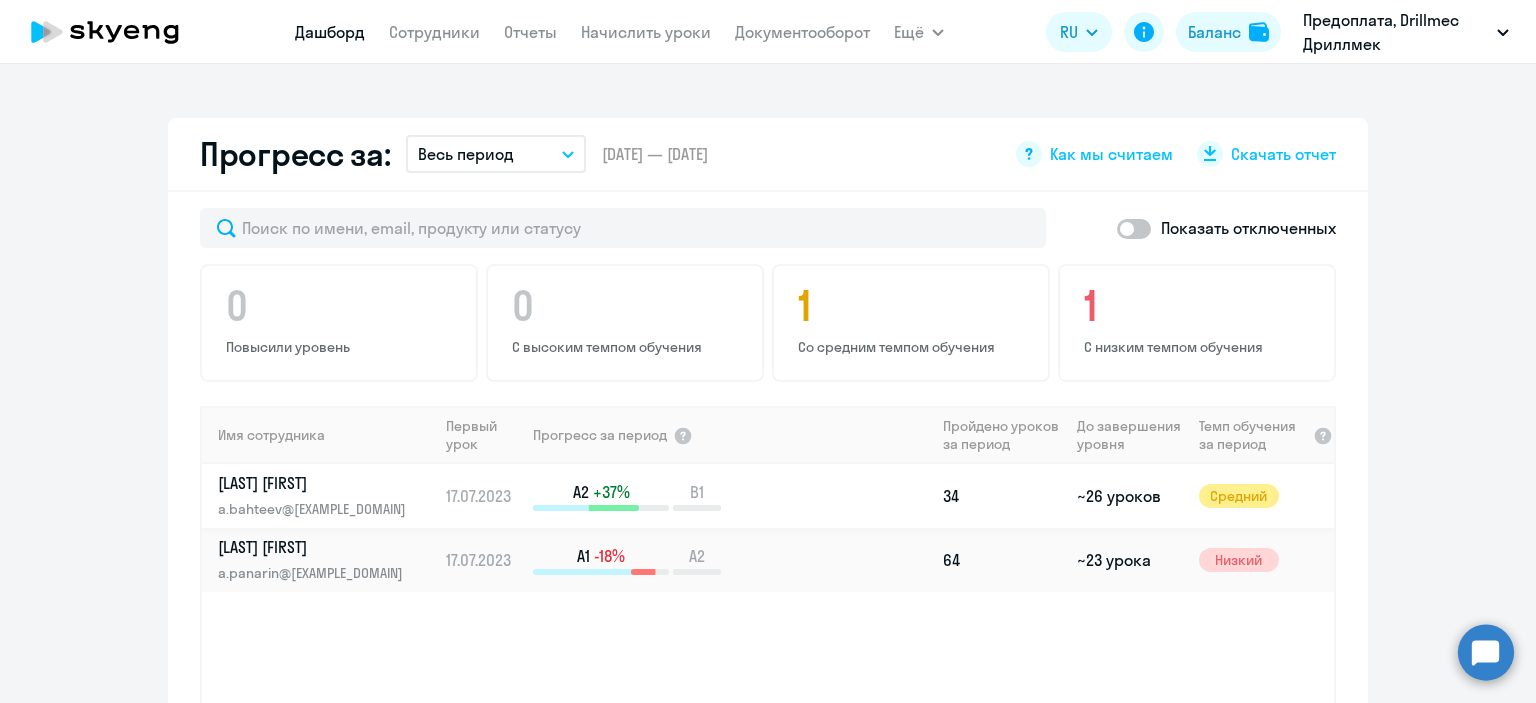 click on "[LAST] [FIRST]" 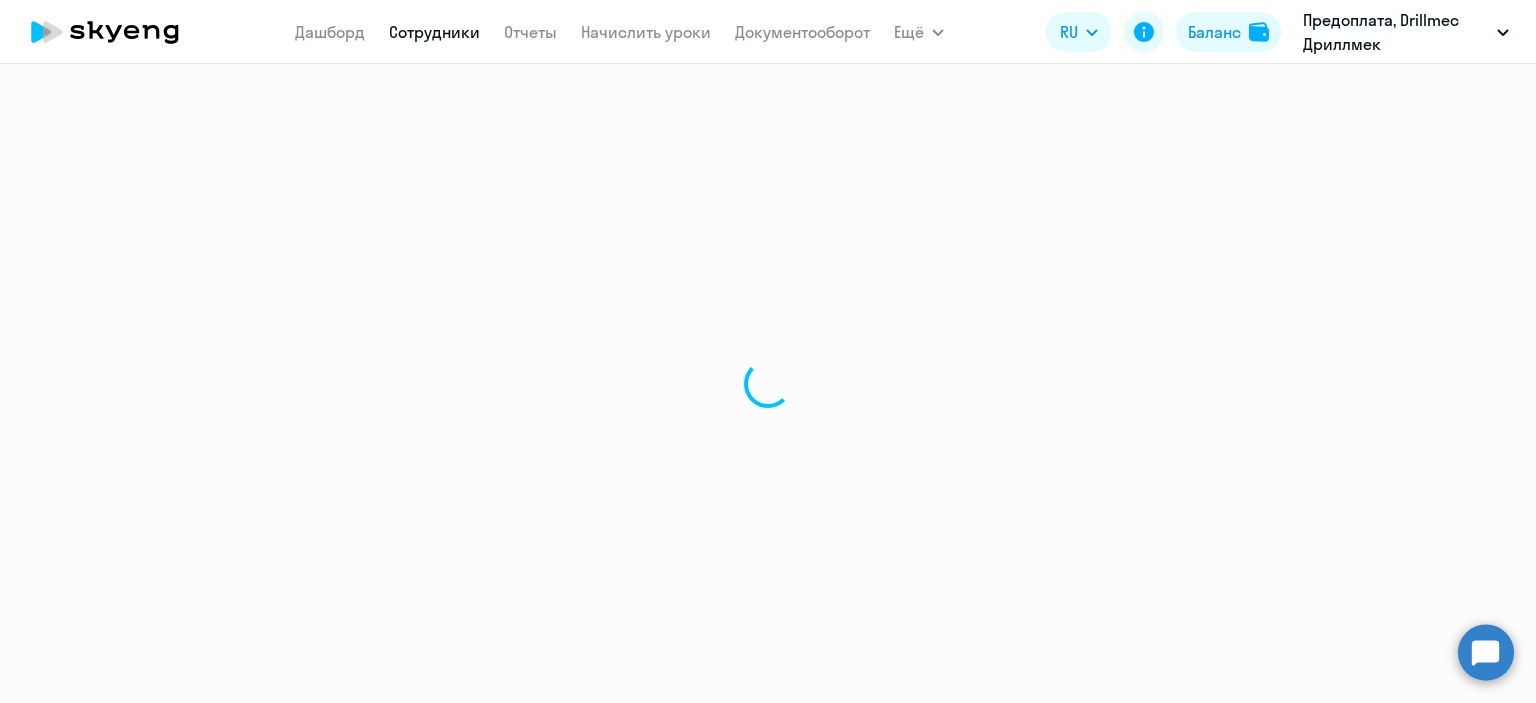 scroll, scrollTop: 0, scrollLeft: 0, axis: both 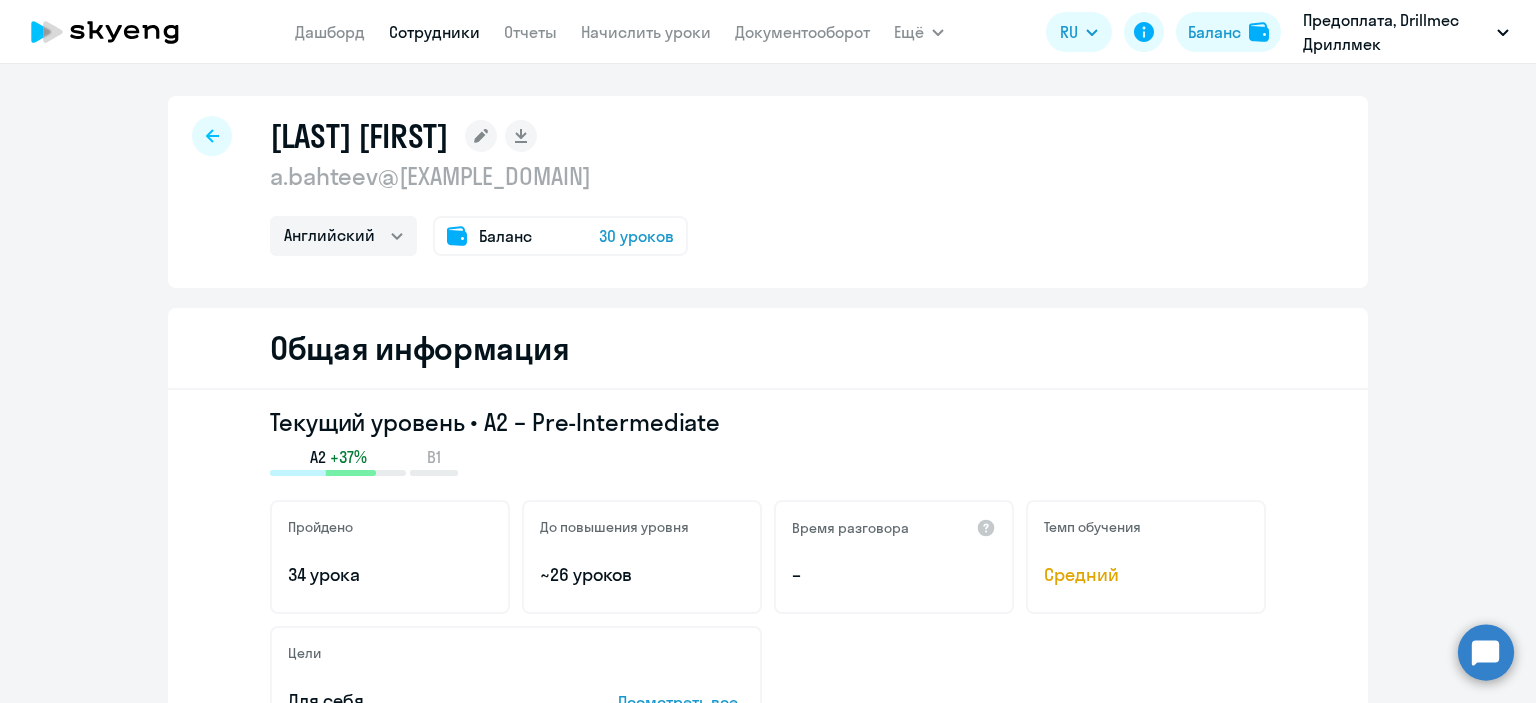 click on "Баланс" 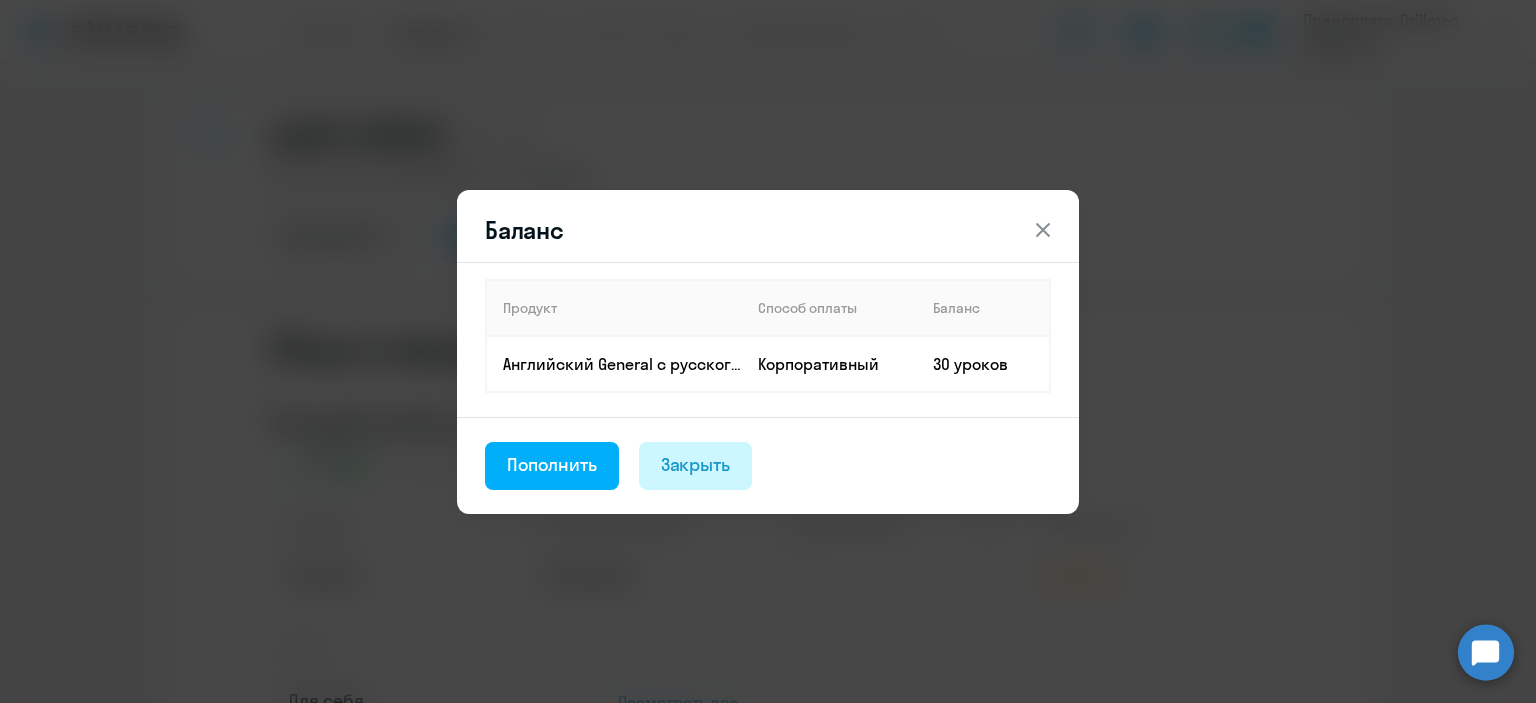 click on "Закрыть" at bounding box center (696, 465) 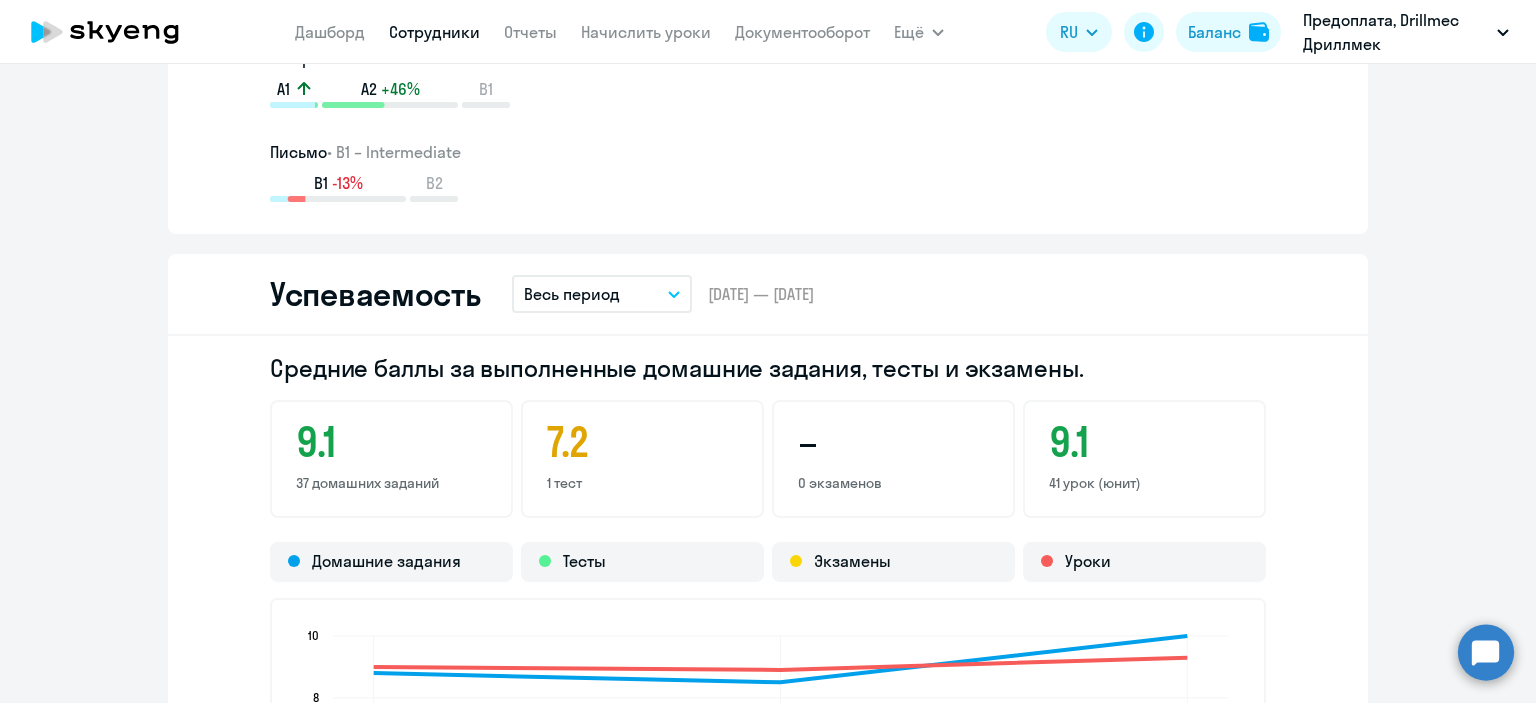scroll, scrollTop: 1500, scrollLeft: 0, axis: vertical 